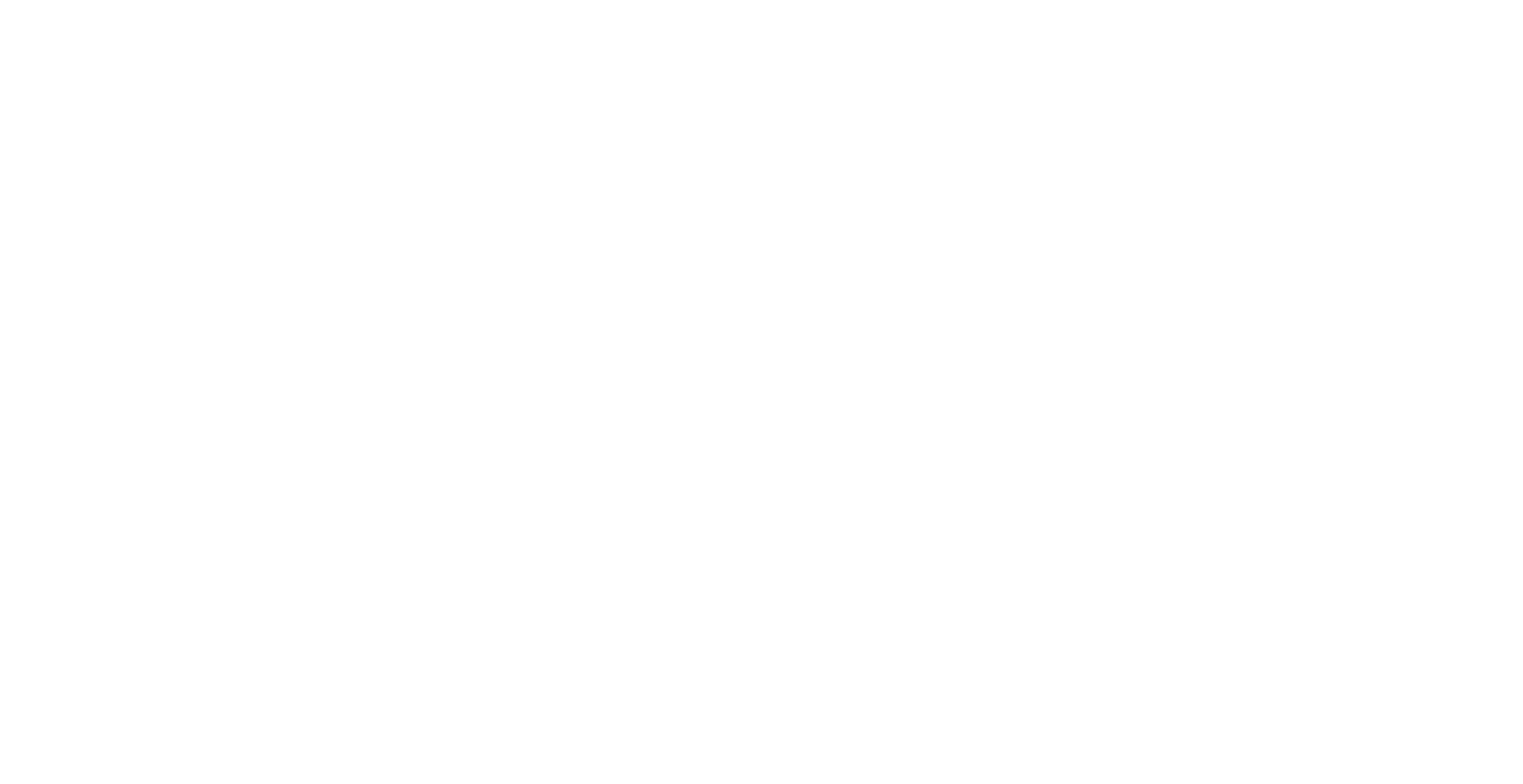 scroll, scrollTop: 0, scrollLeft: 0, axis: both 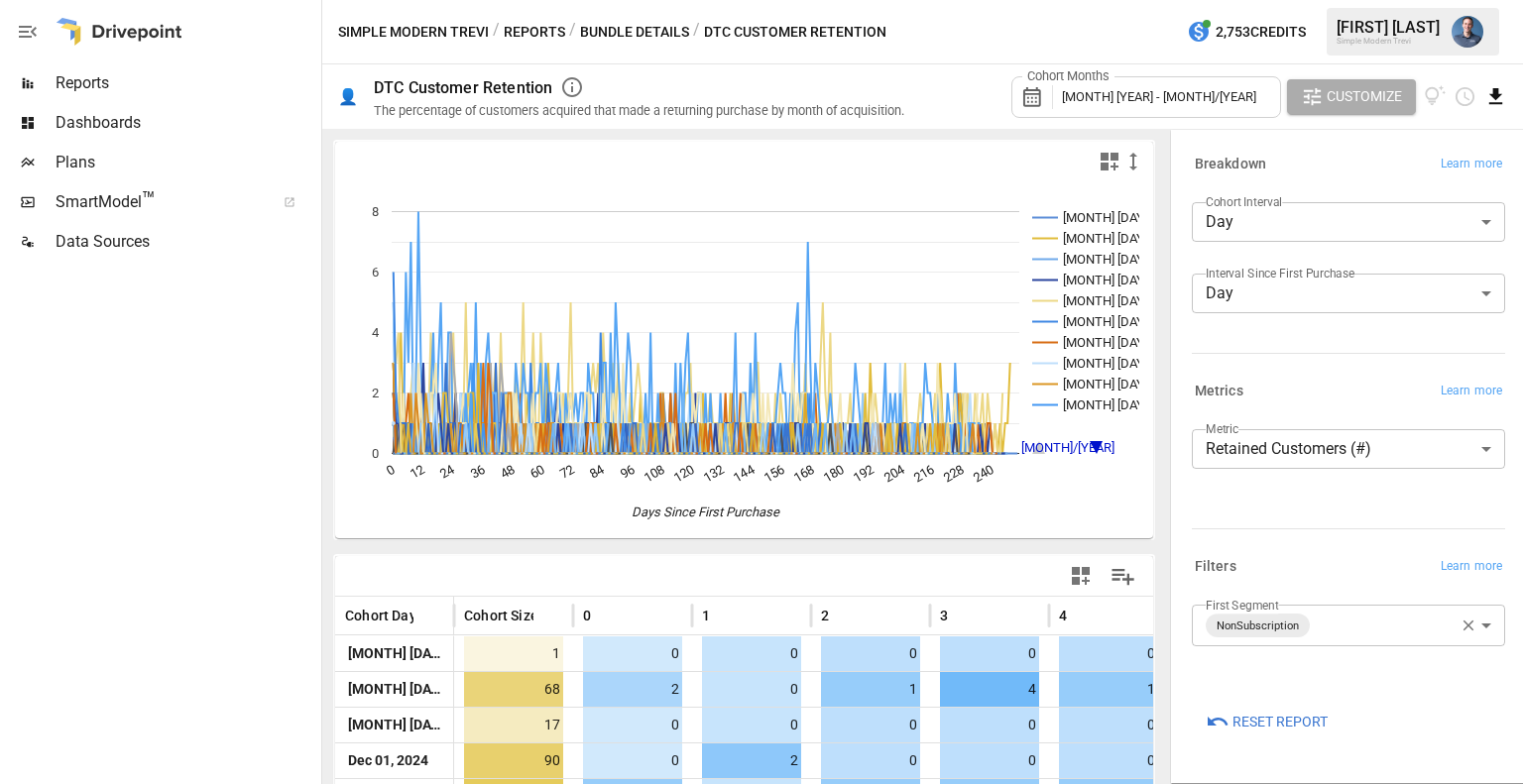 click 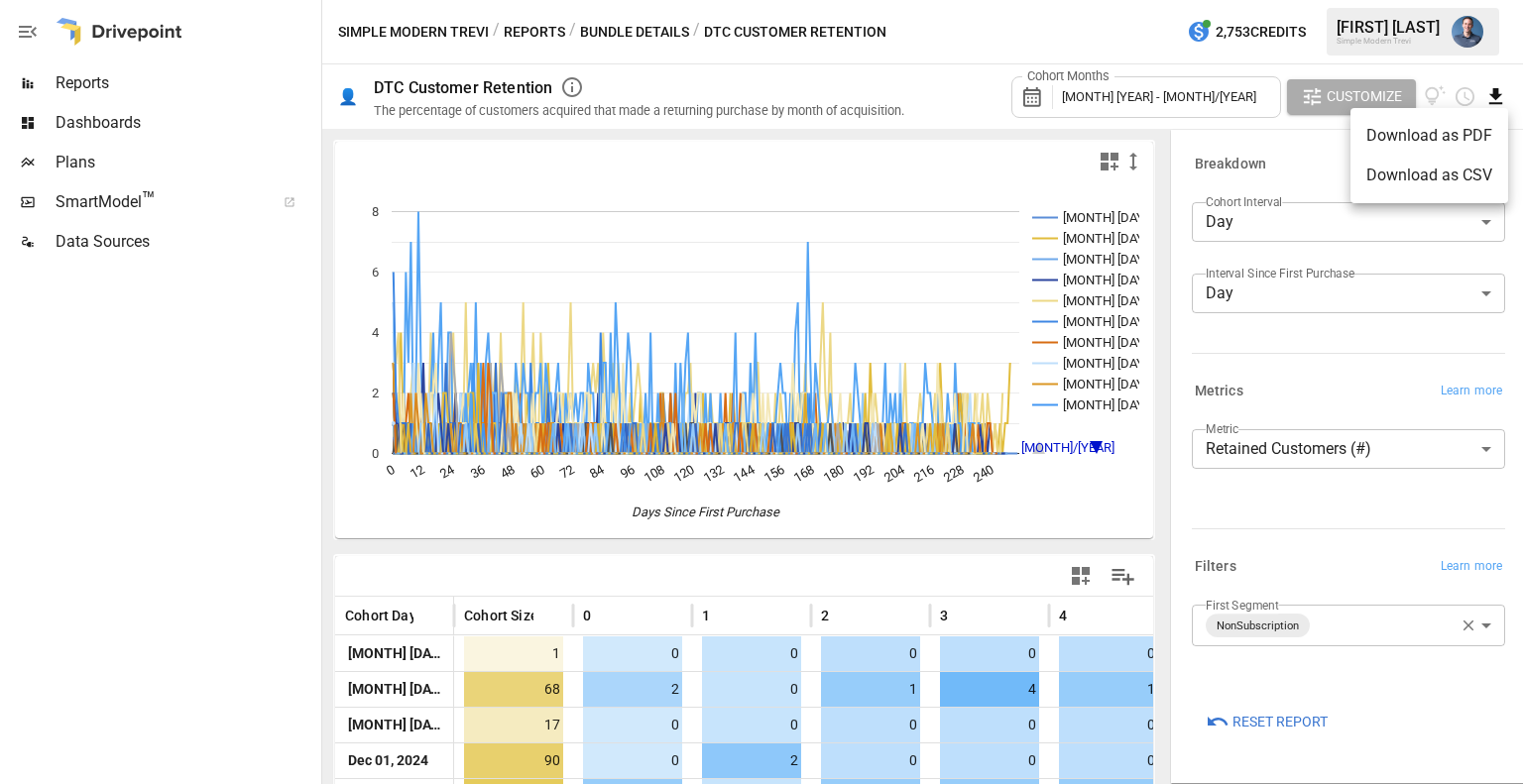 click on "Download as CSV" at bounding box center [1429, 175] 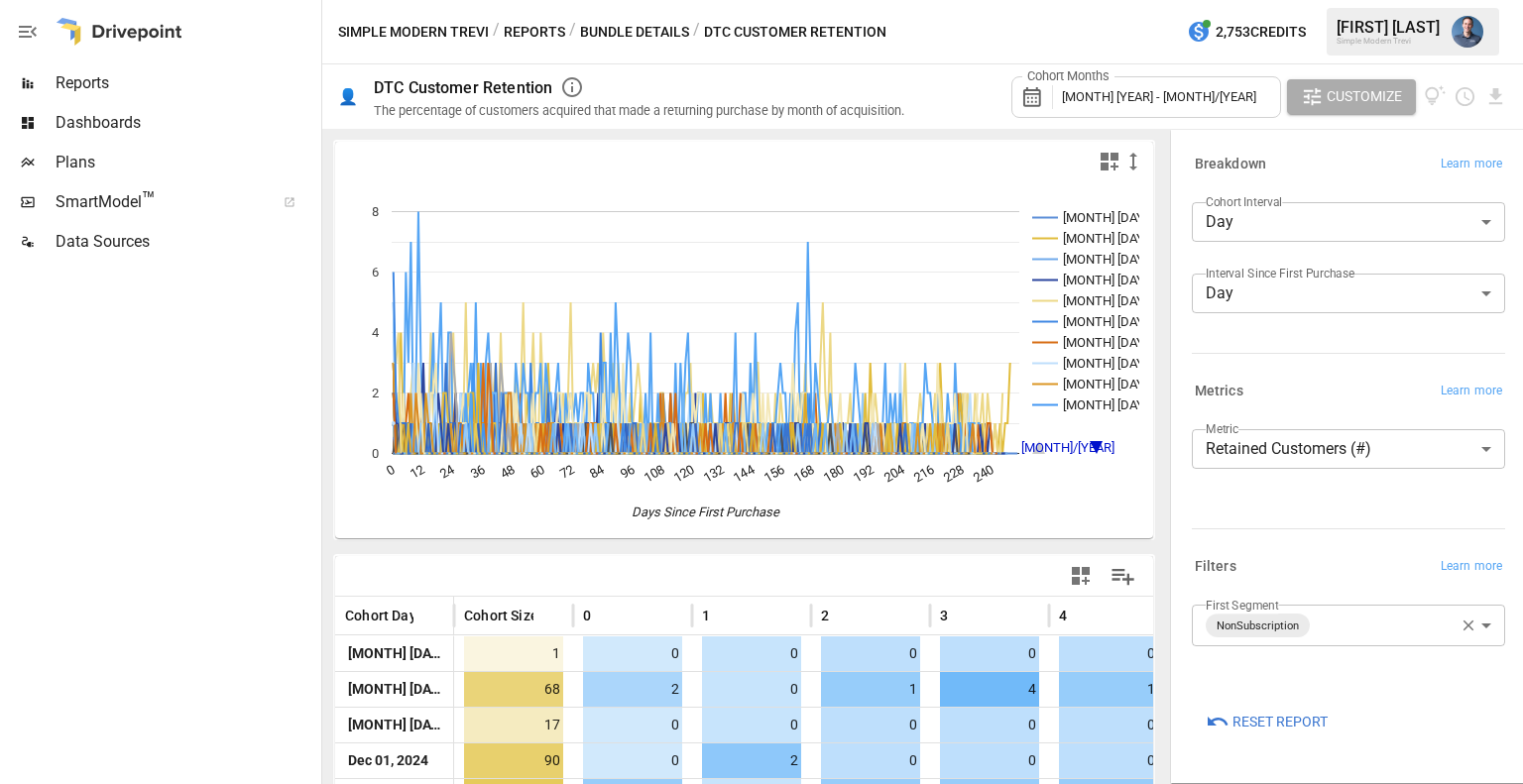 click on "**********" at bounding box center [1345, 449] 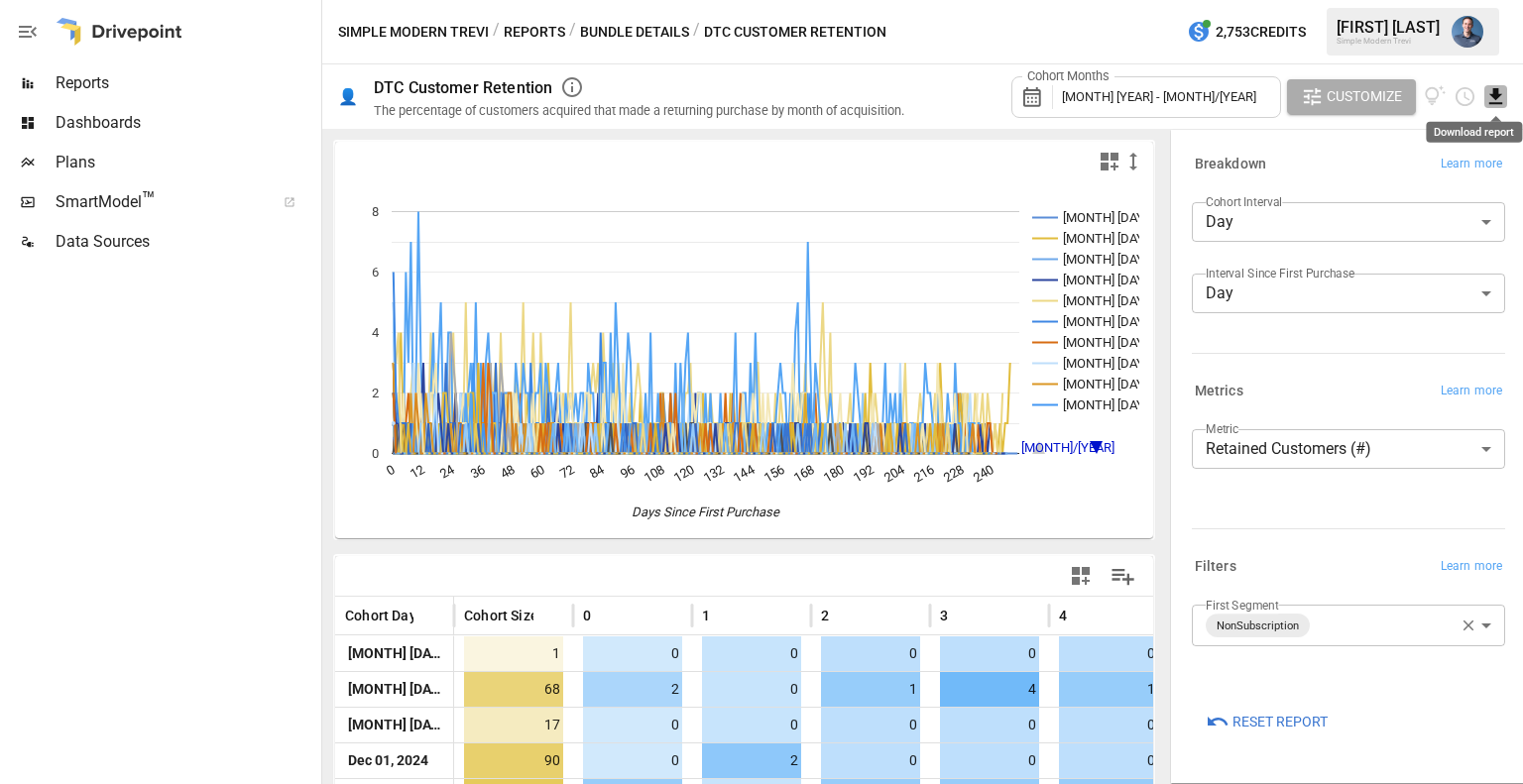 click 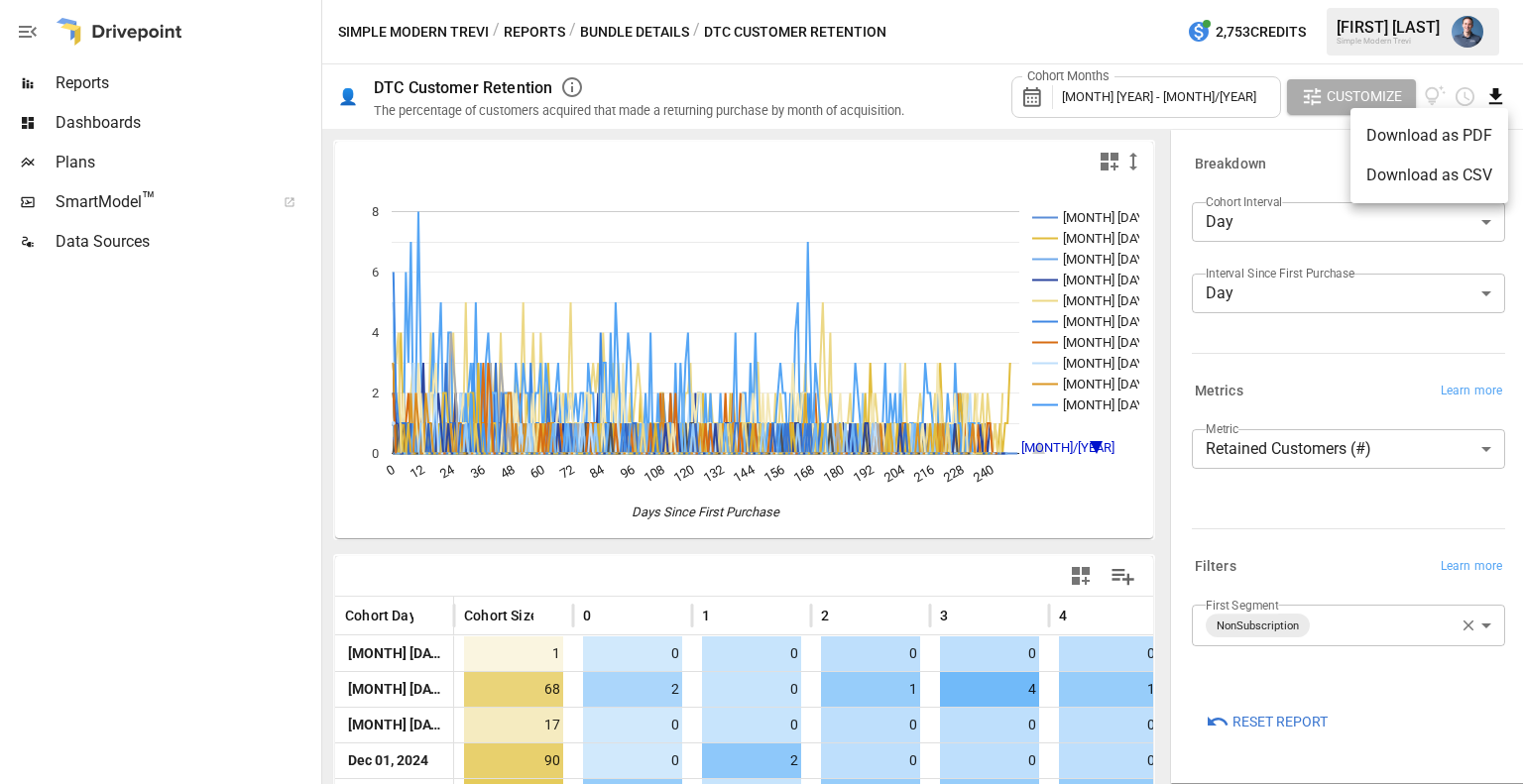 click on "Download as CSV" at bounding box center (1429, 175) 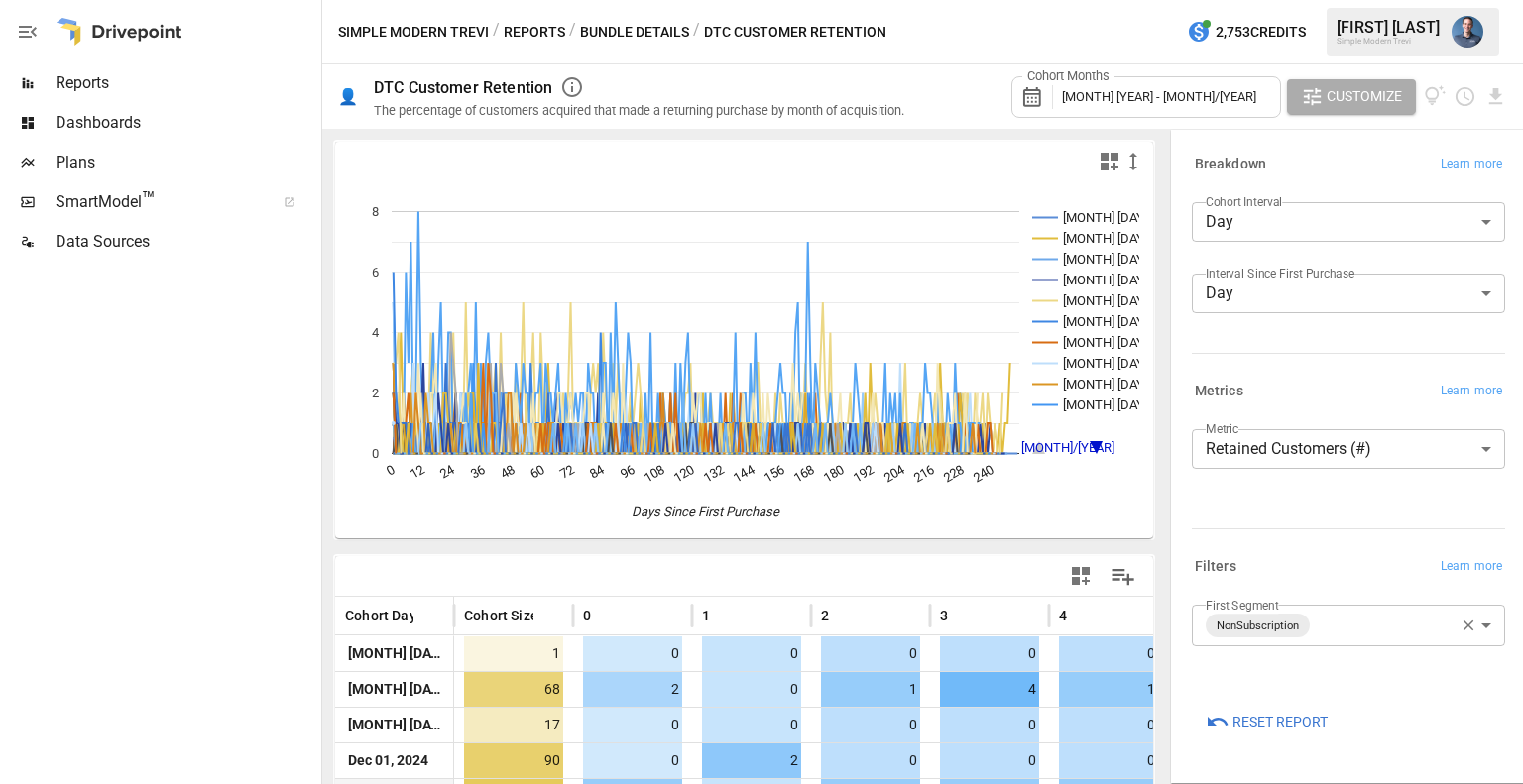 type 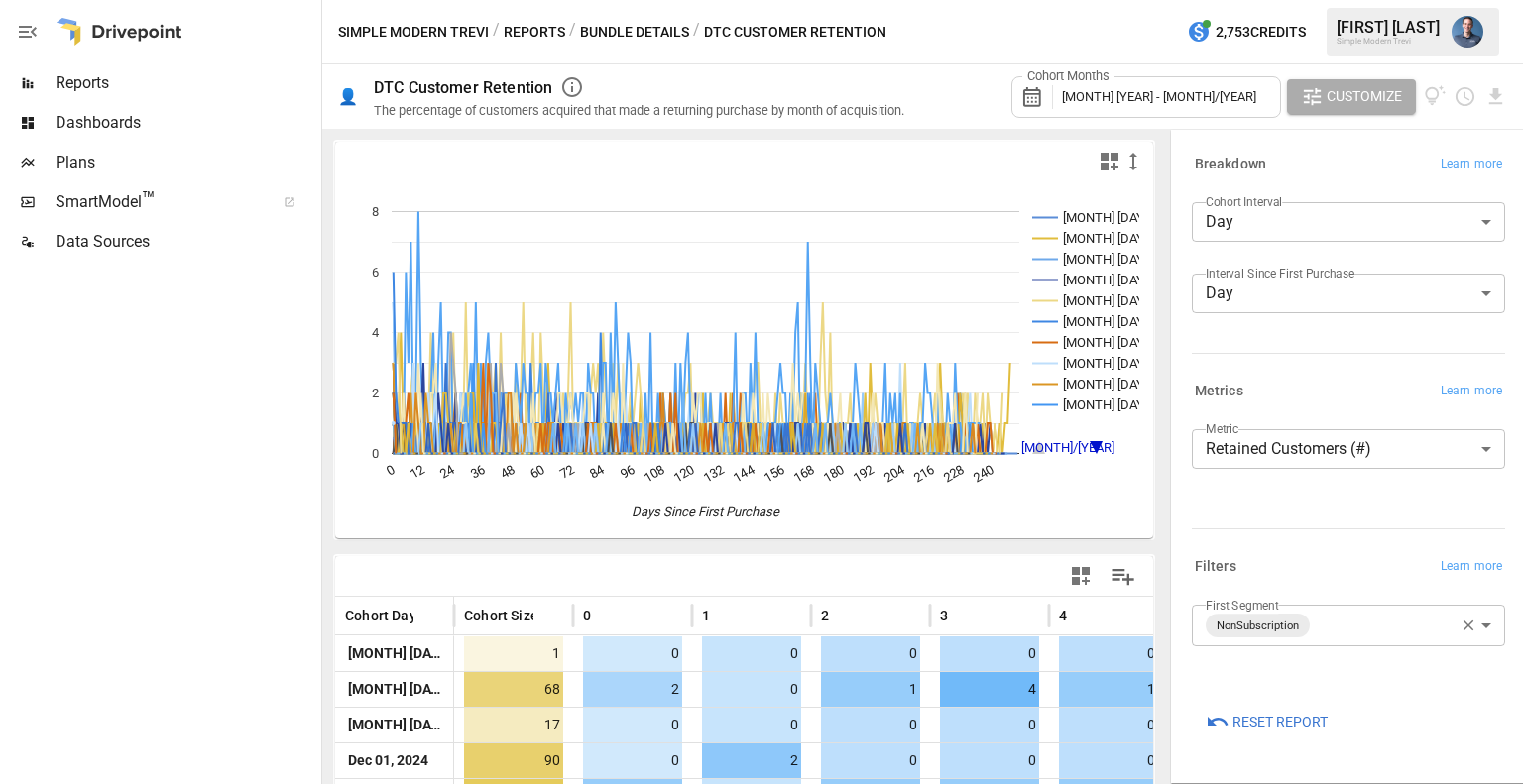 click on "Reports" at bounding box center (186, 83) 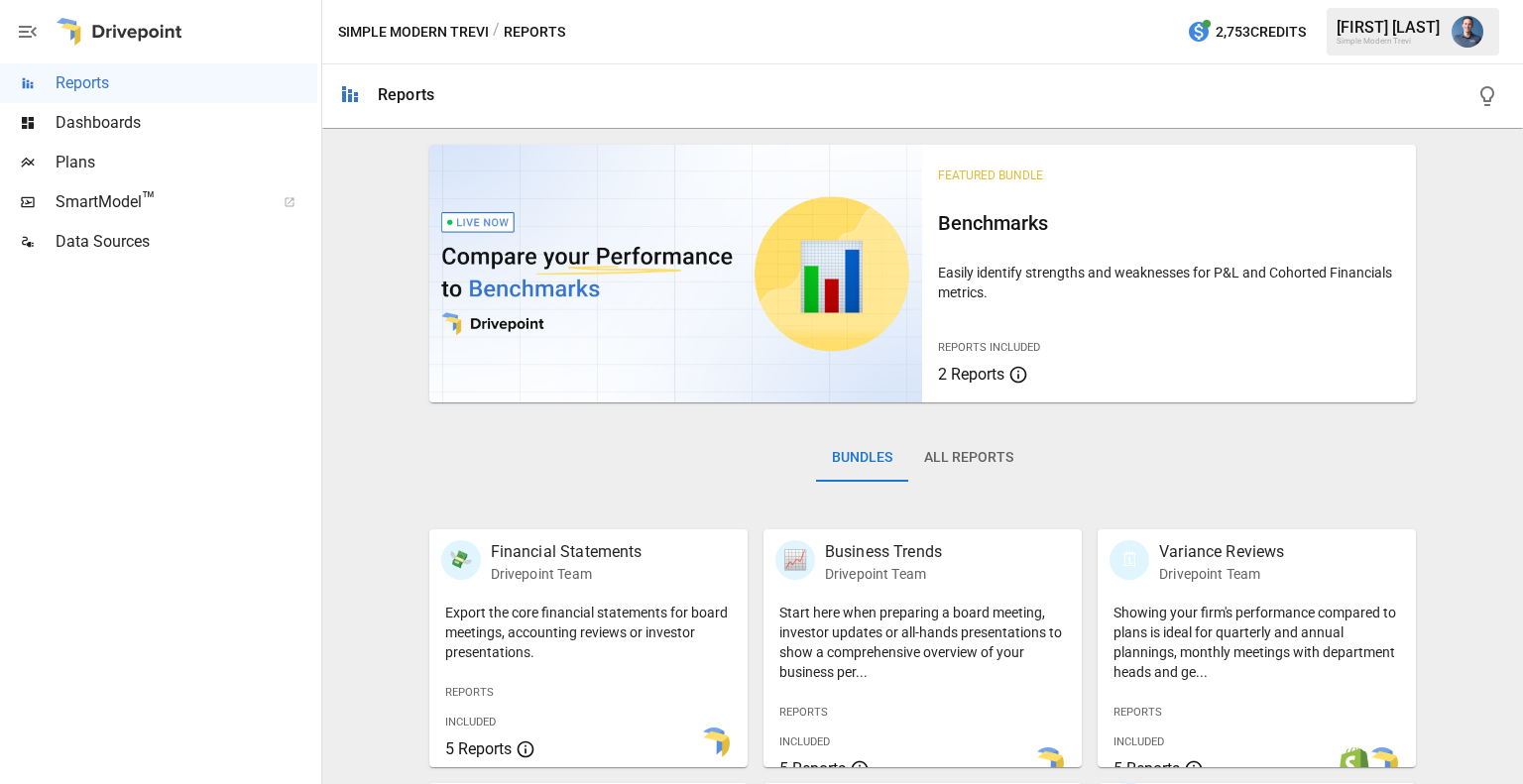 scroll, scrollTop: 498, scrollLeft: 0, axis: vertical 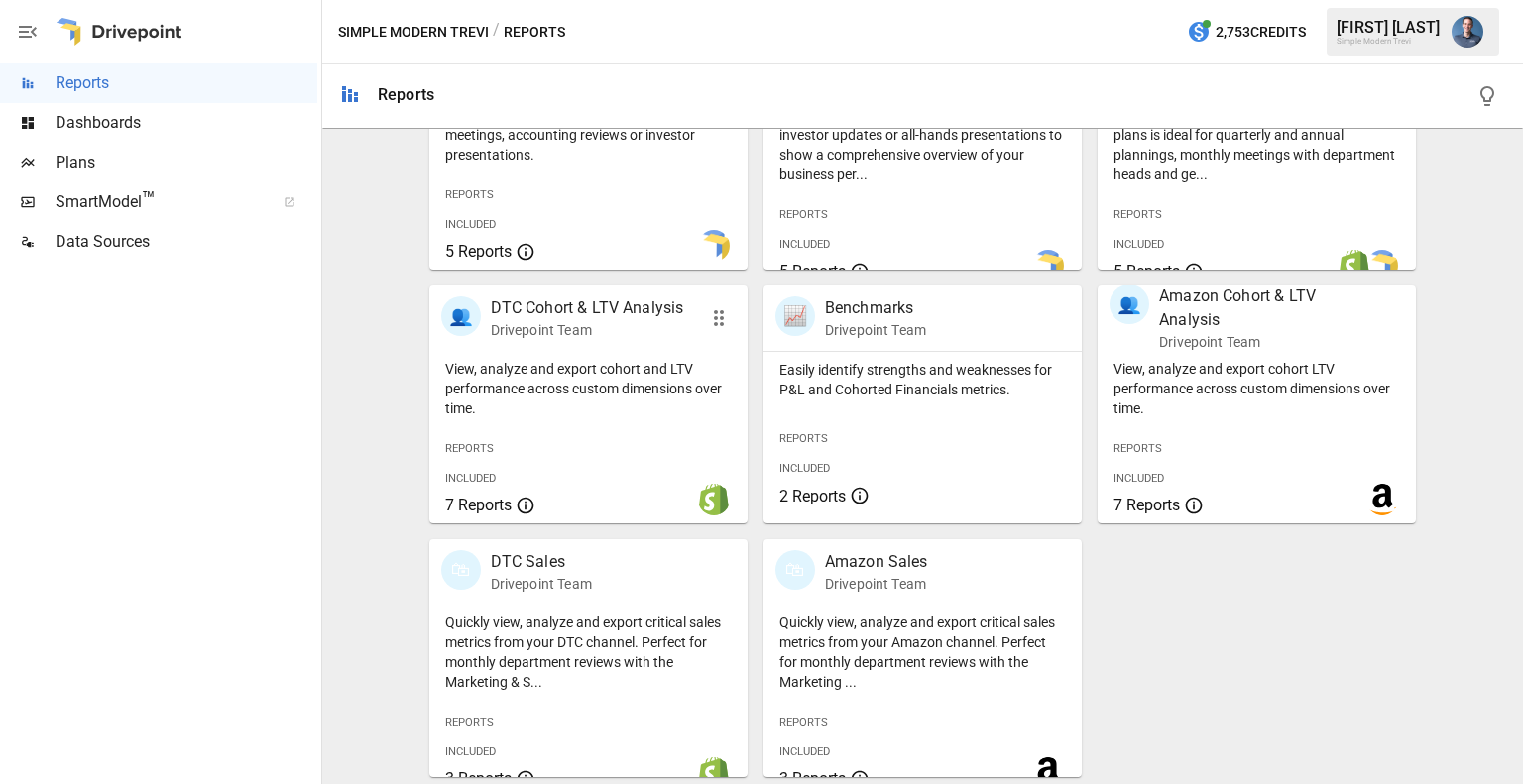 click on "View, analyze and export cohort and LTV performance across custom dimensions over time." at bounding box center [588, 385] 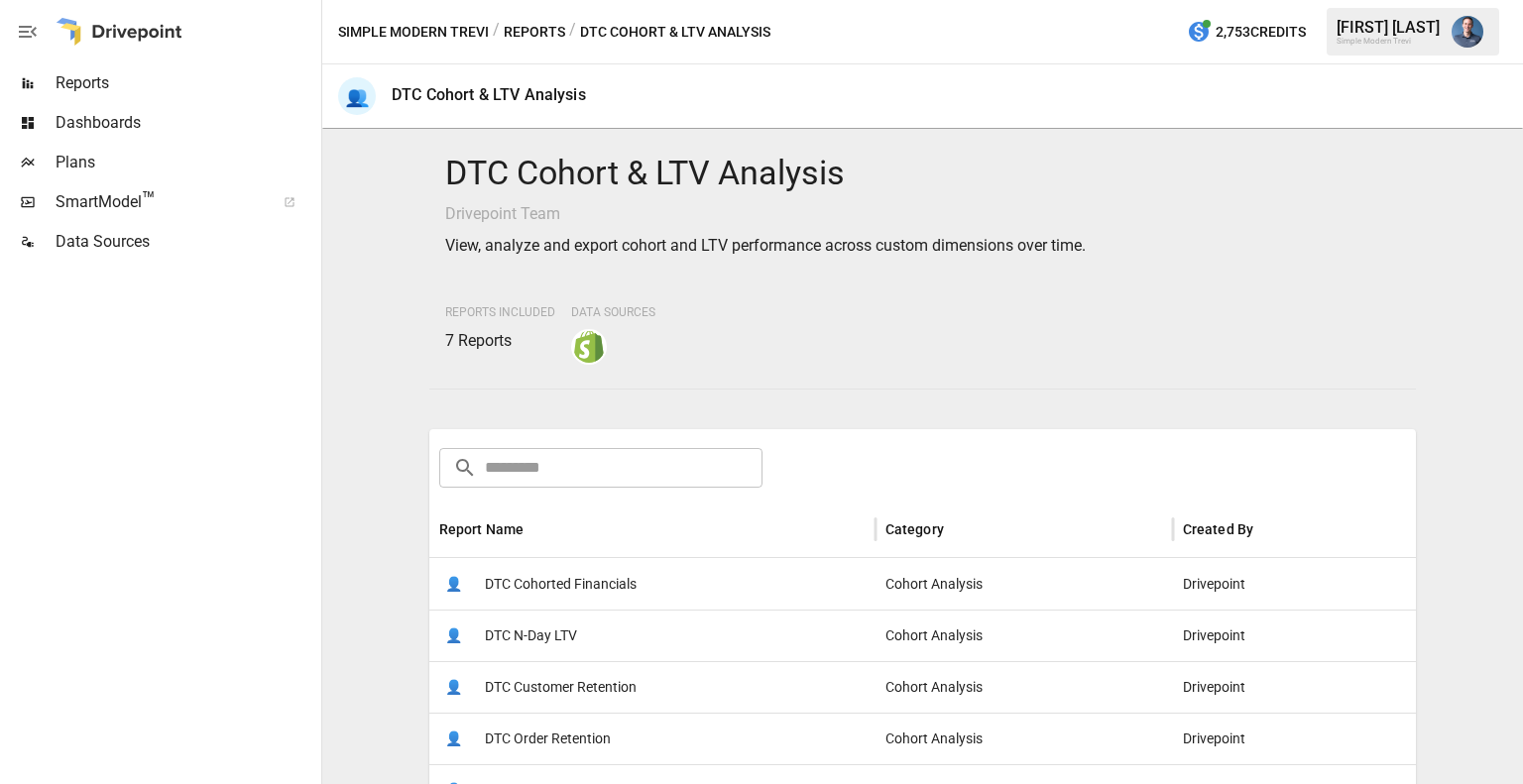 scroll, scrollTop: 330, scrollLeft: 0, axis: vertical 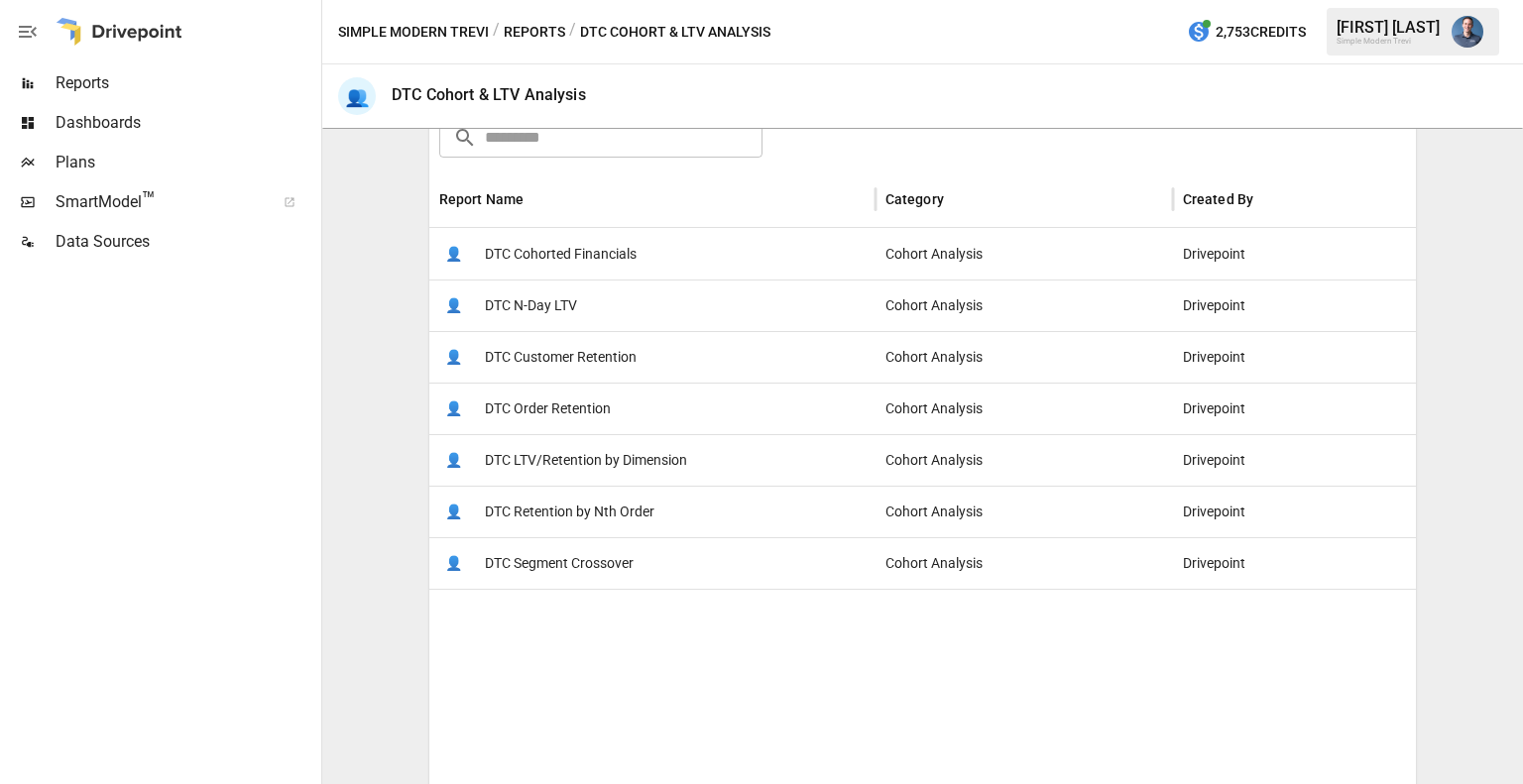click on "DTC LTV/Retention by Dimension" at bounding box center (586, 460) 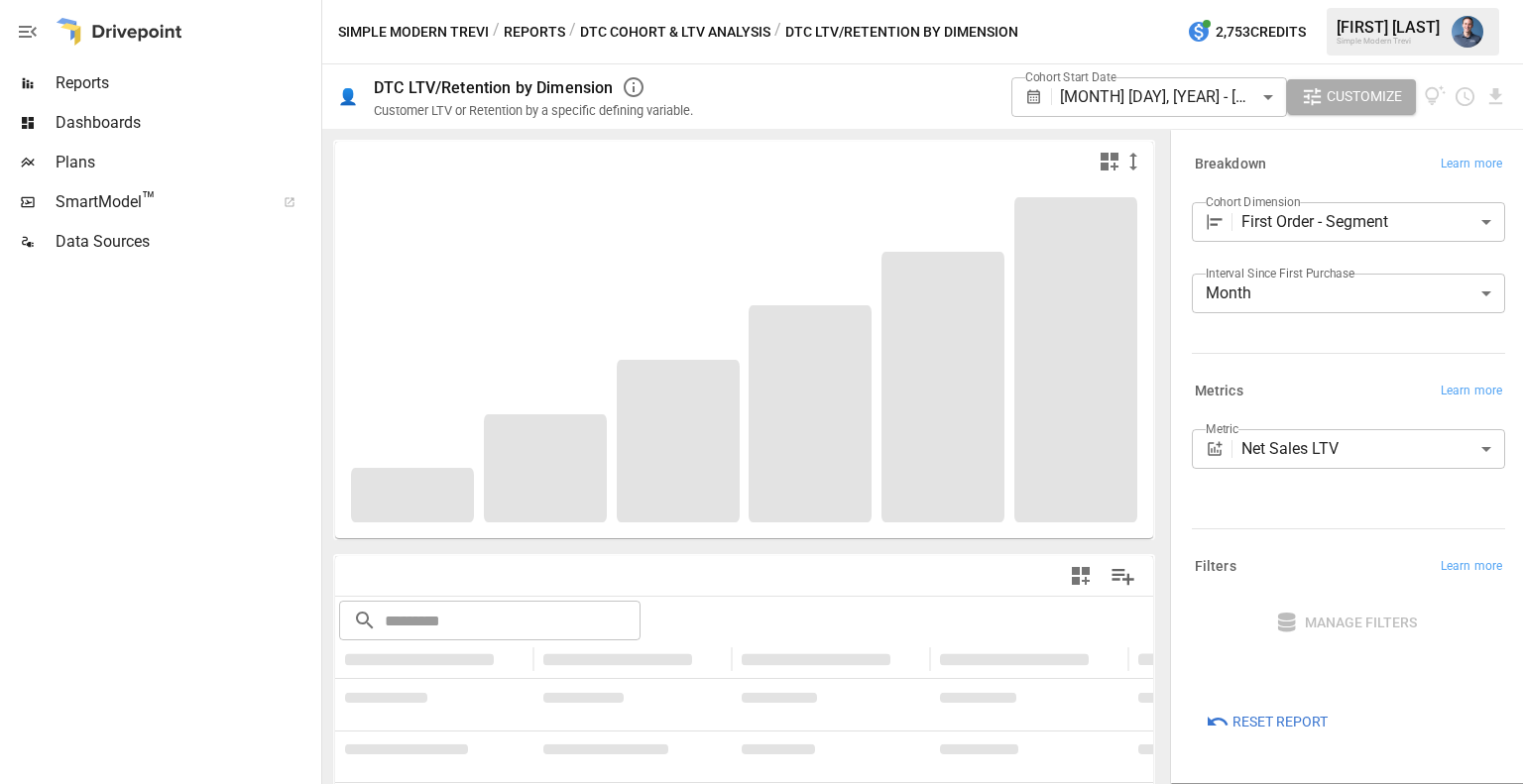 click on "**********" at bounding box center [762, 0] 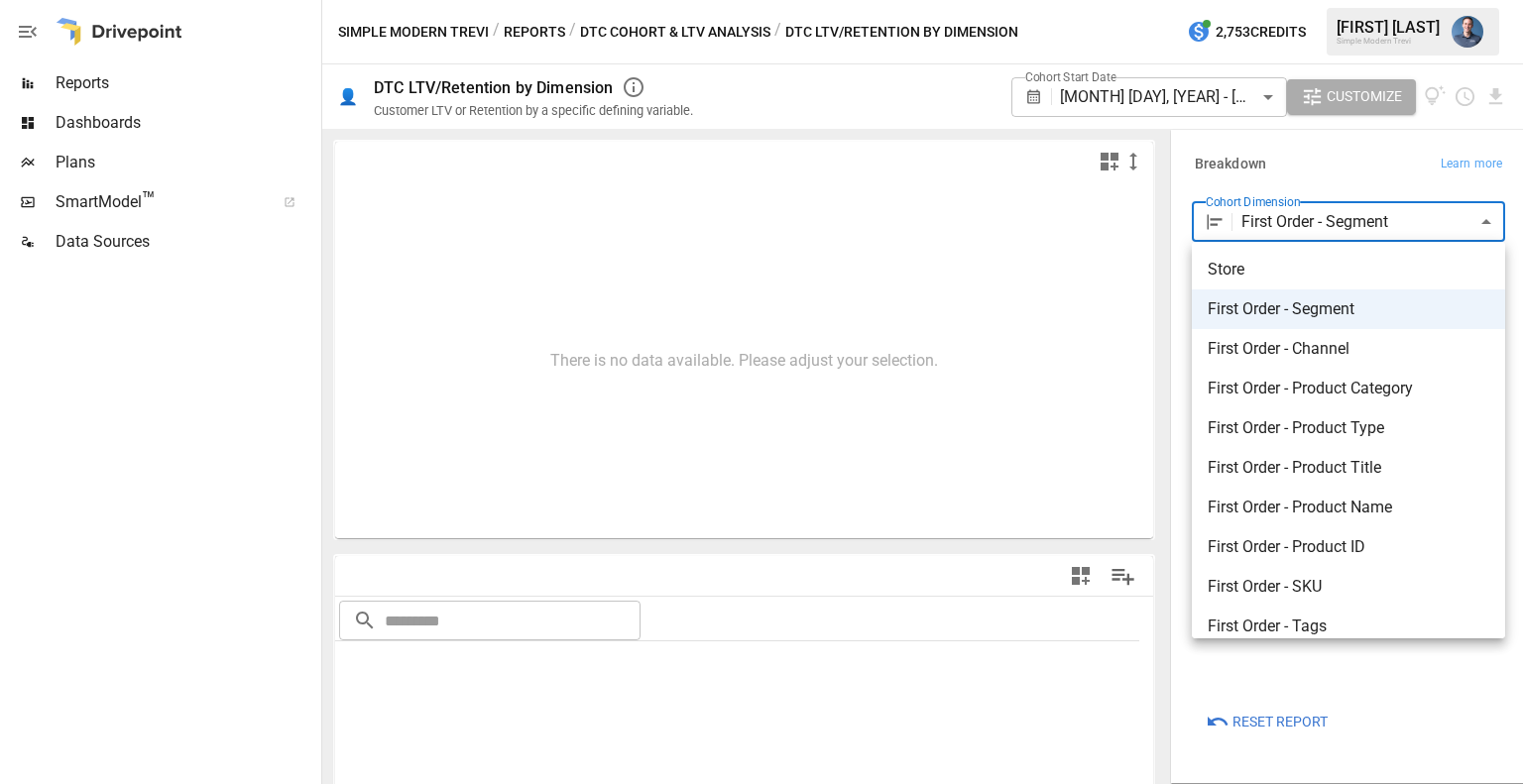 click on "First Order - Channel" at bounding box center (1348, 349) 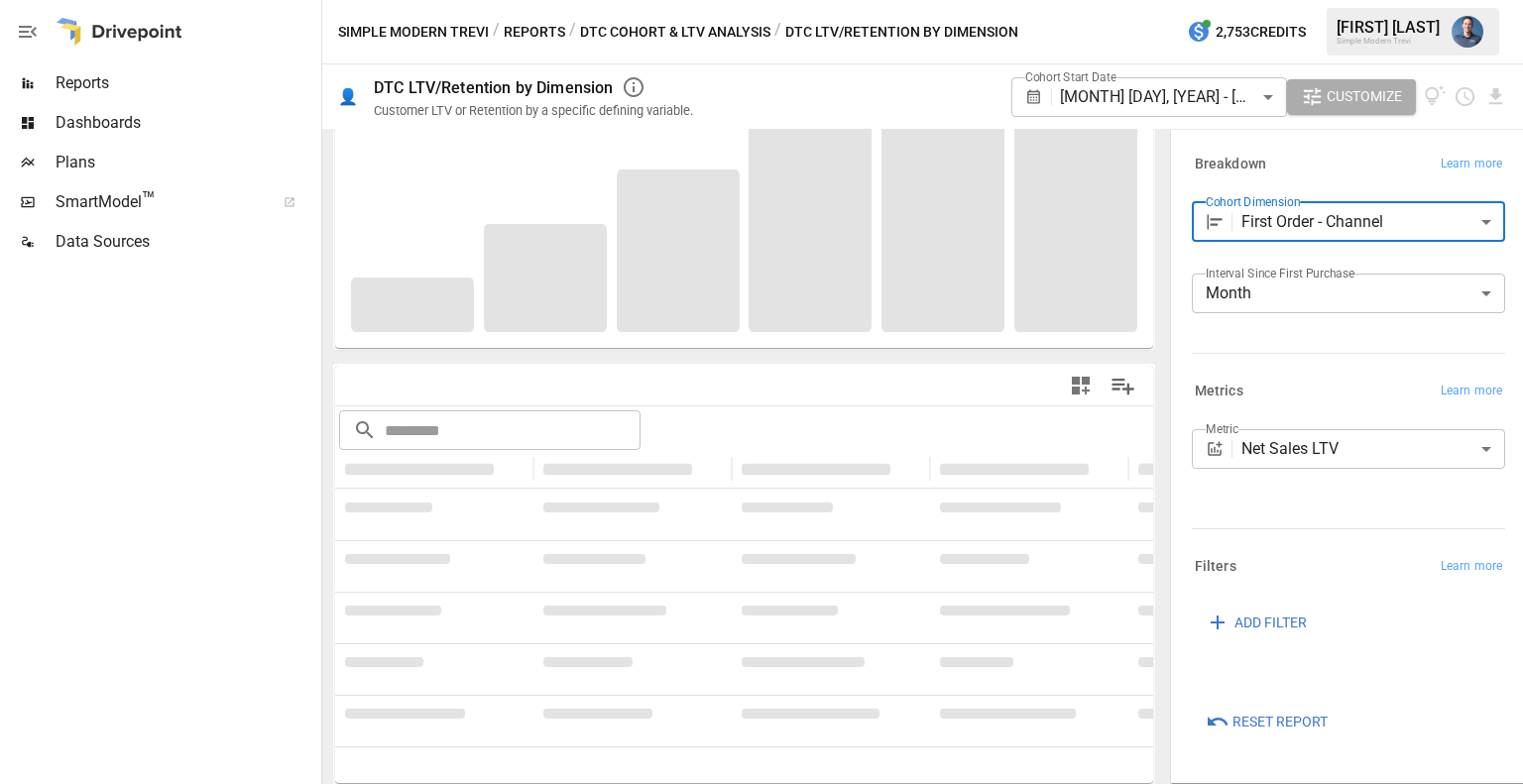 scroll, scrollTop: 0, scrollLeft: 0, axis: both 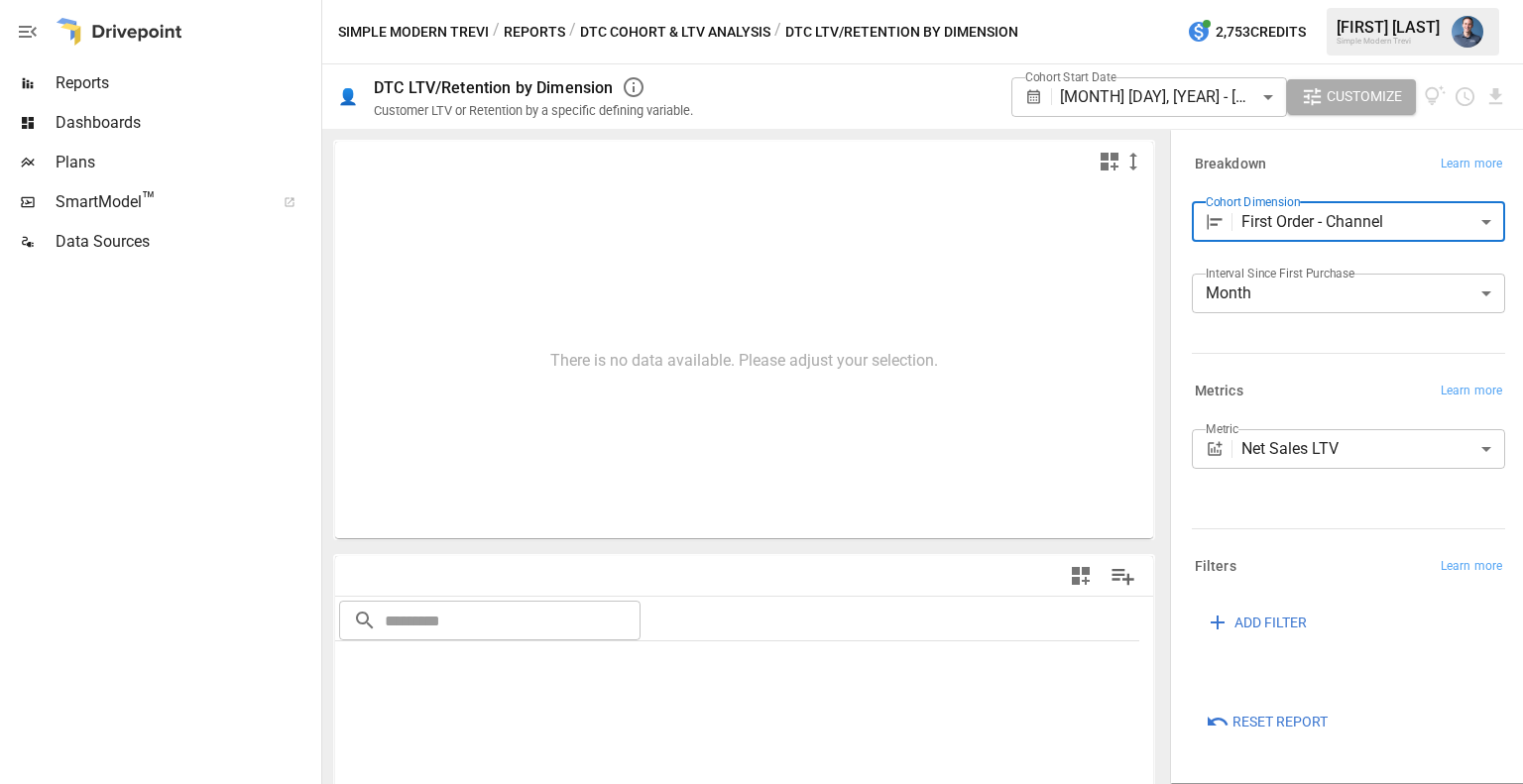 click on "**********" at bounding box center [762, 0] 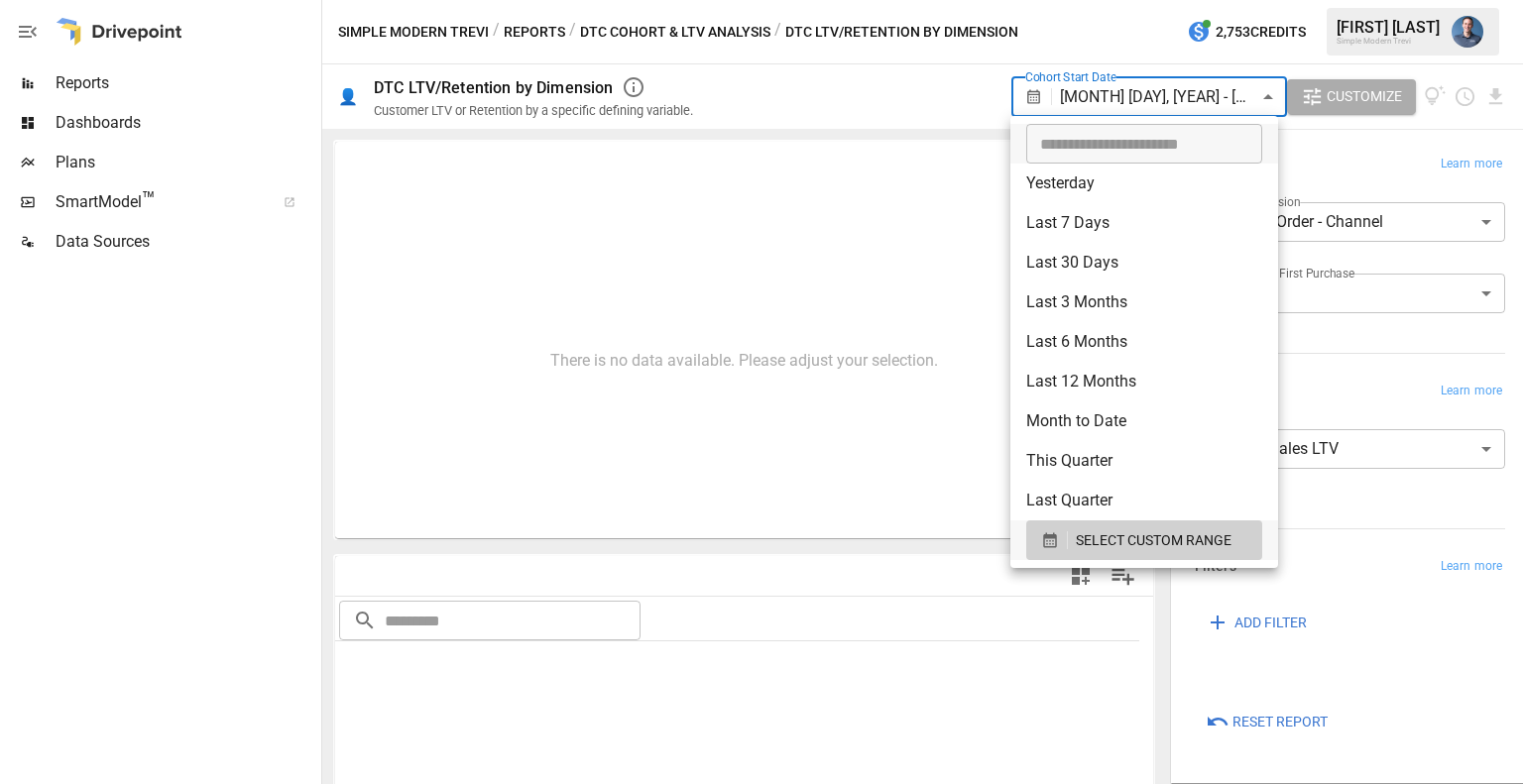 click at bounding box center [762, 392] 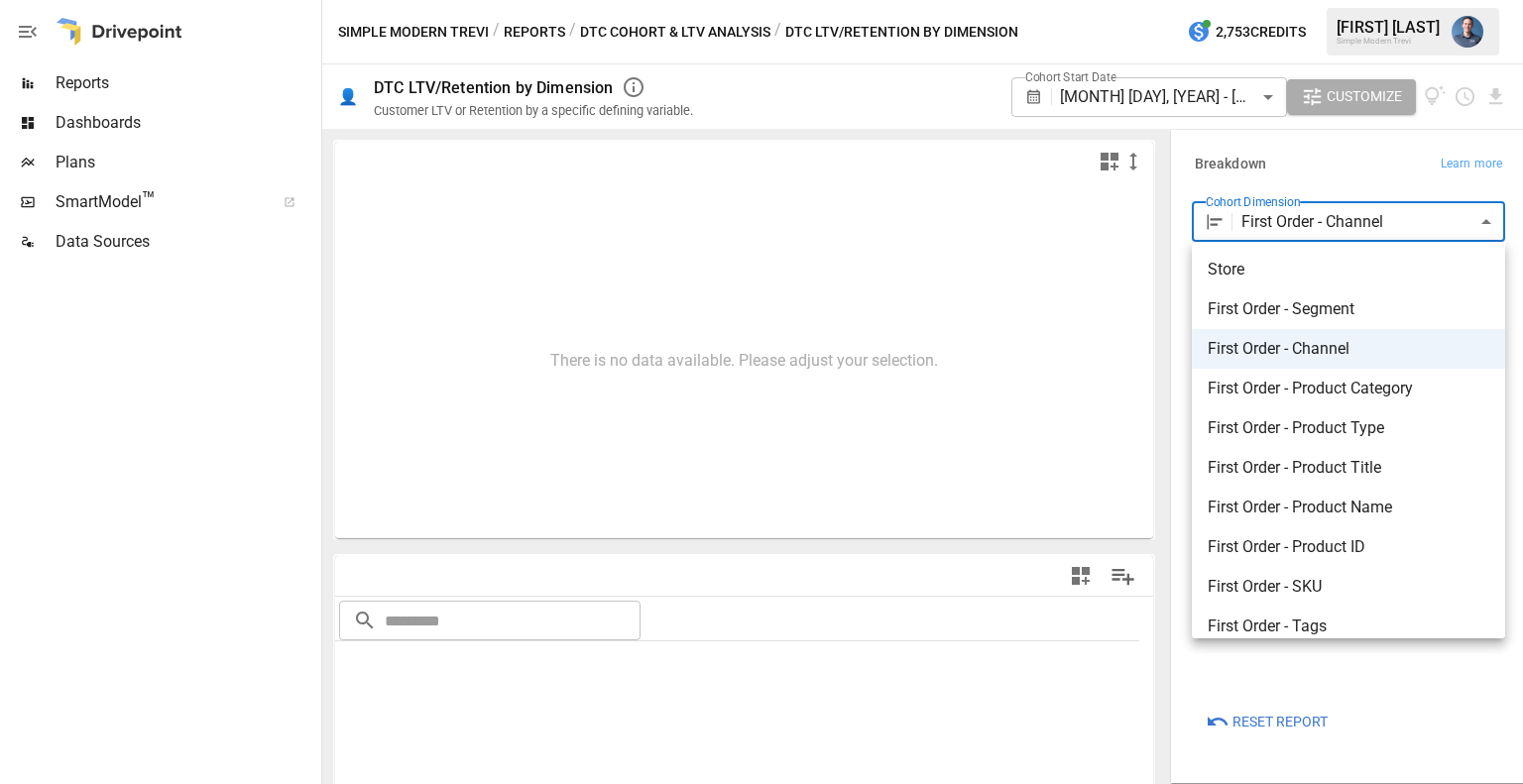 click on "Reports Dashboards Plans SmartModel ™ Data Sources Simple Modern Trevi / Reports / DTC Cohort & LTV Analysis / DTC LTV/Retention by Dimension 2,753  Credits [FIRST] [LAST]. Simple Modern Trevi 👤 DTC LTV/Retention by Dimension Customer LTV or Retention by a specific defining variable. Cohort Start Date [DATE] - [DATE] ****** ​ Customize For visual display, only the top 10 based on cohort size outputted in the chart below. 0 5 10 15 20 25 30 Store First Order - Segment Country City" at bounding box center [762, 0] 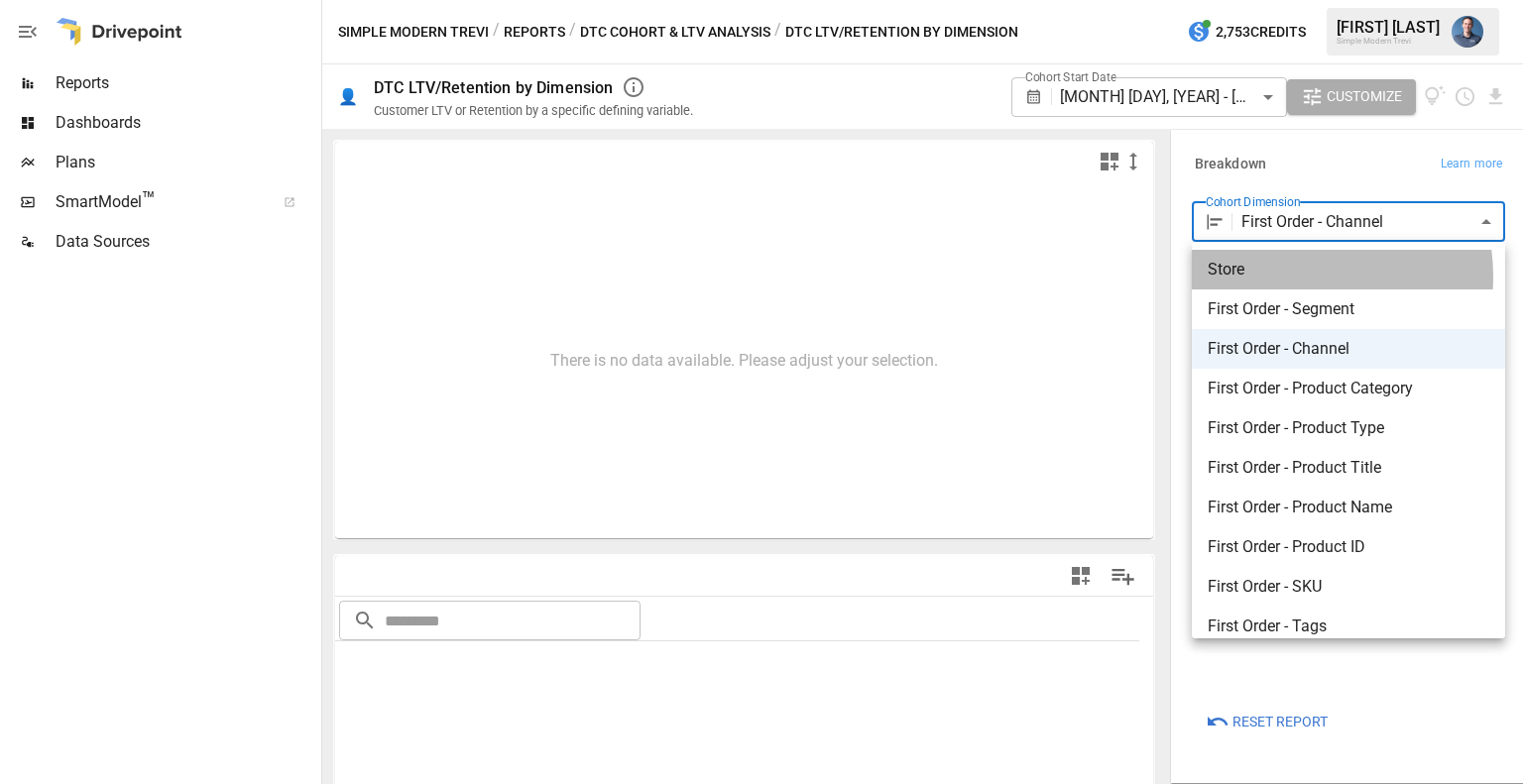 click on "Store" at bounding box center [1348, 270] 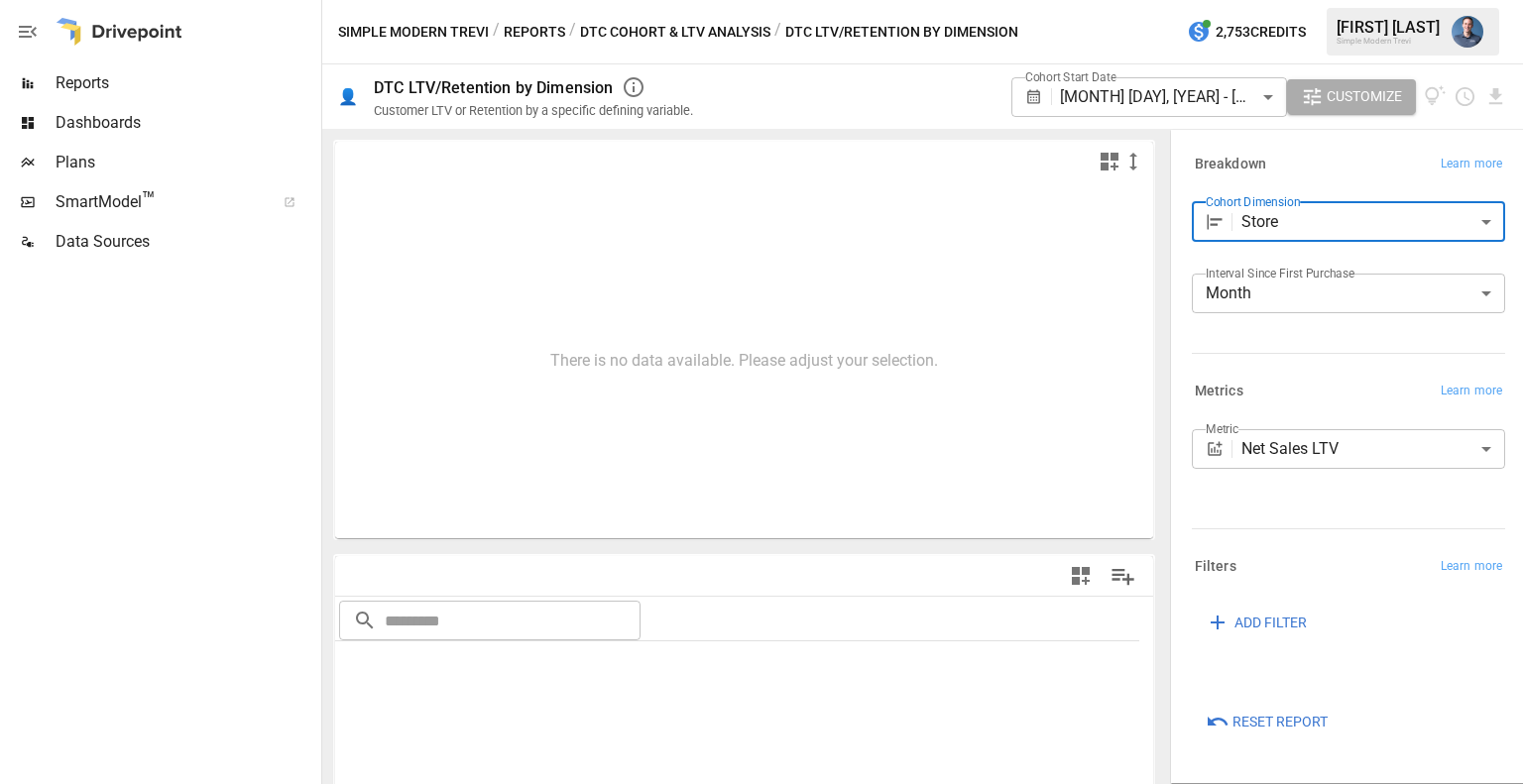 click on "**********" at bounding box center [762, 0] 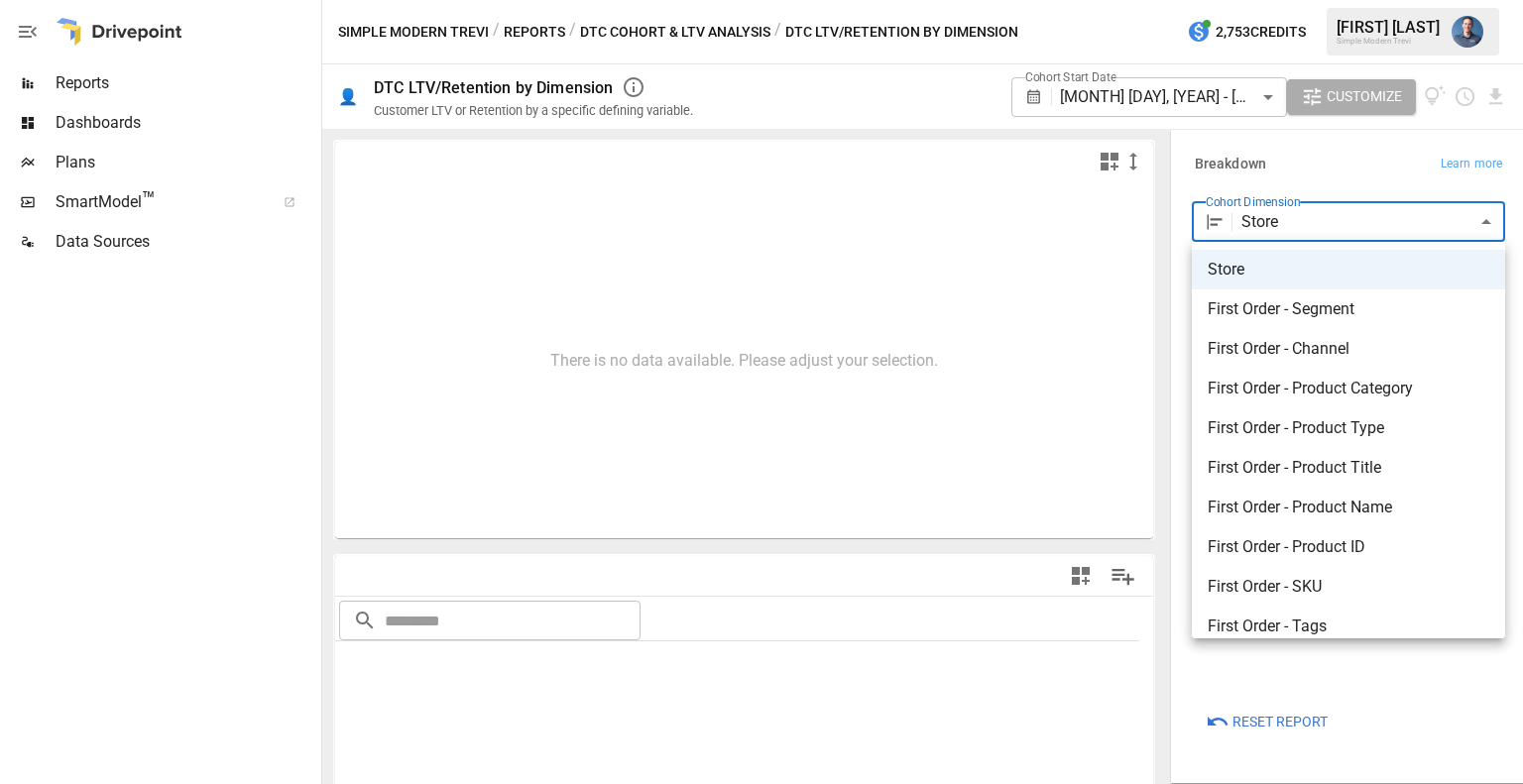 click on "First Order - Segment" at bounding box center (1348, 309) 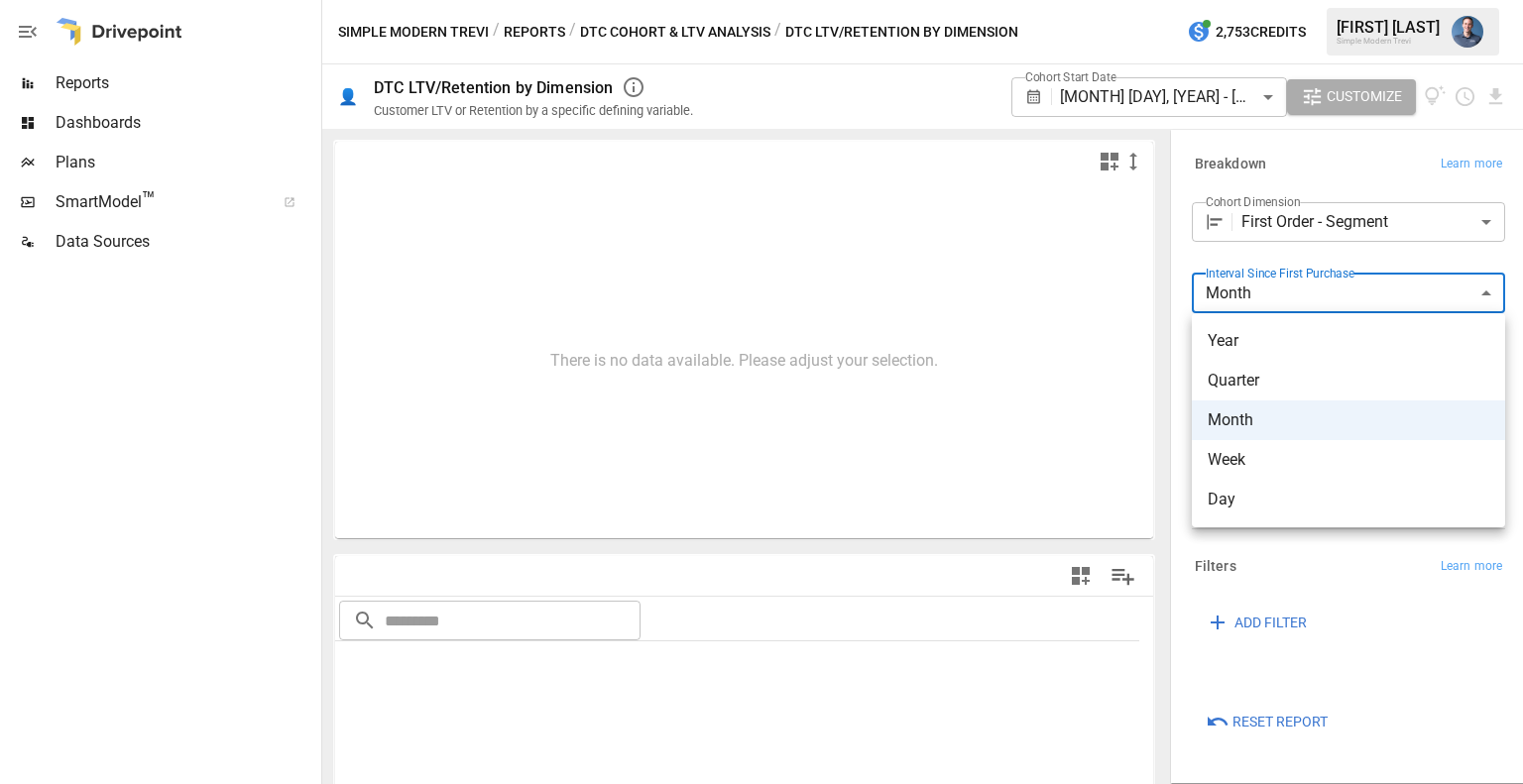 click on "**********" at bounding box center (762, 0) 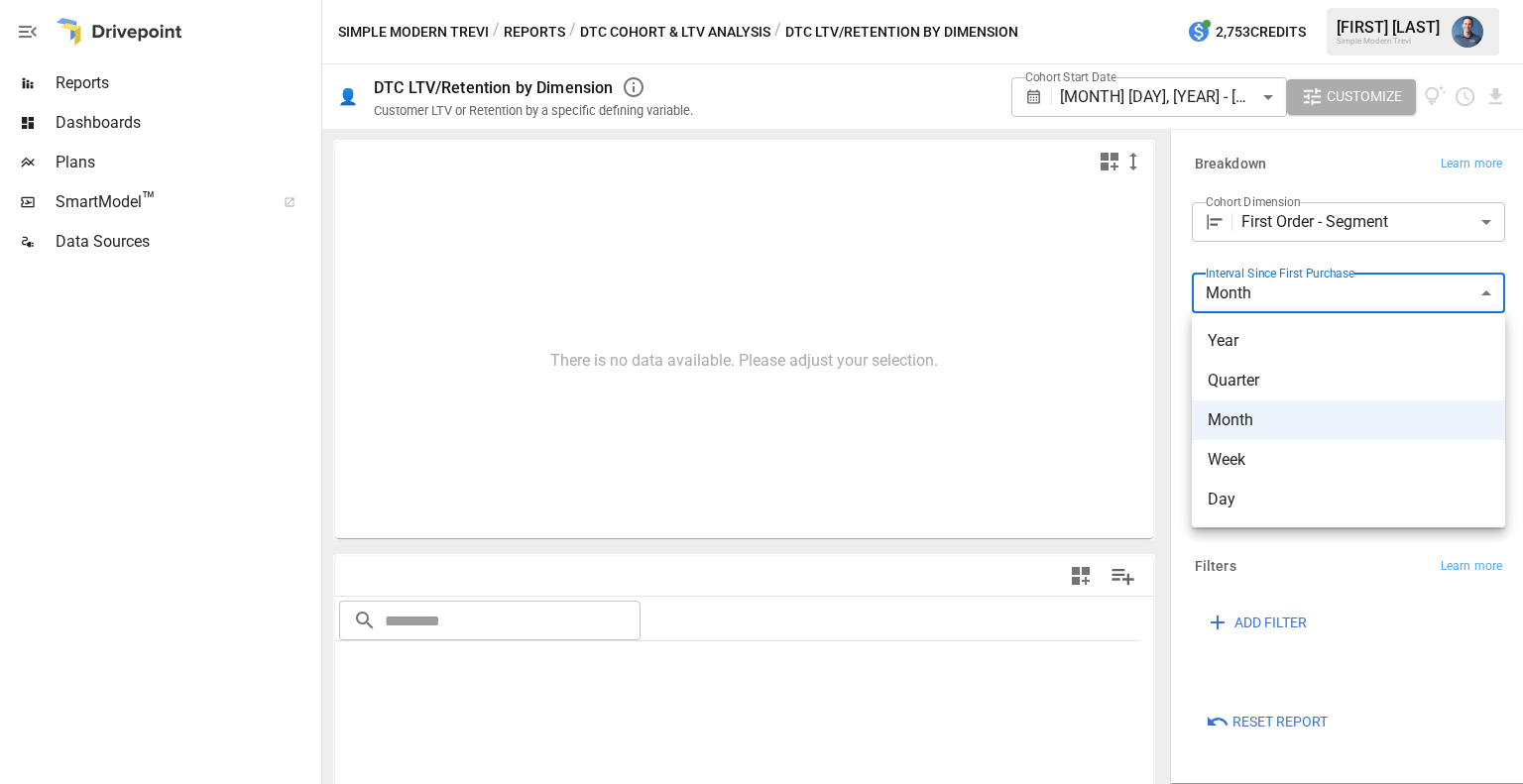 click at bounding box center [762, 392] 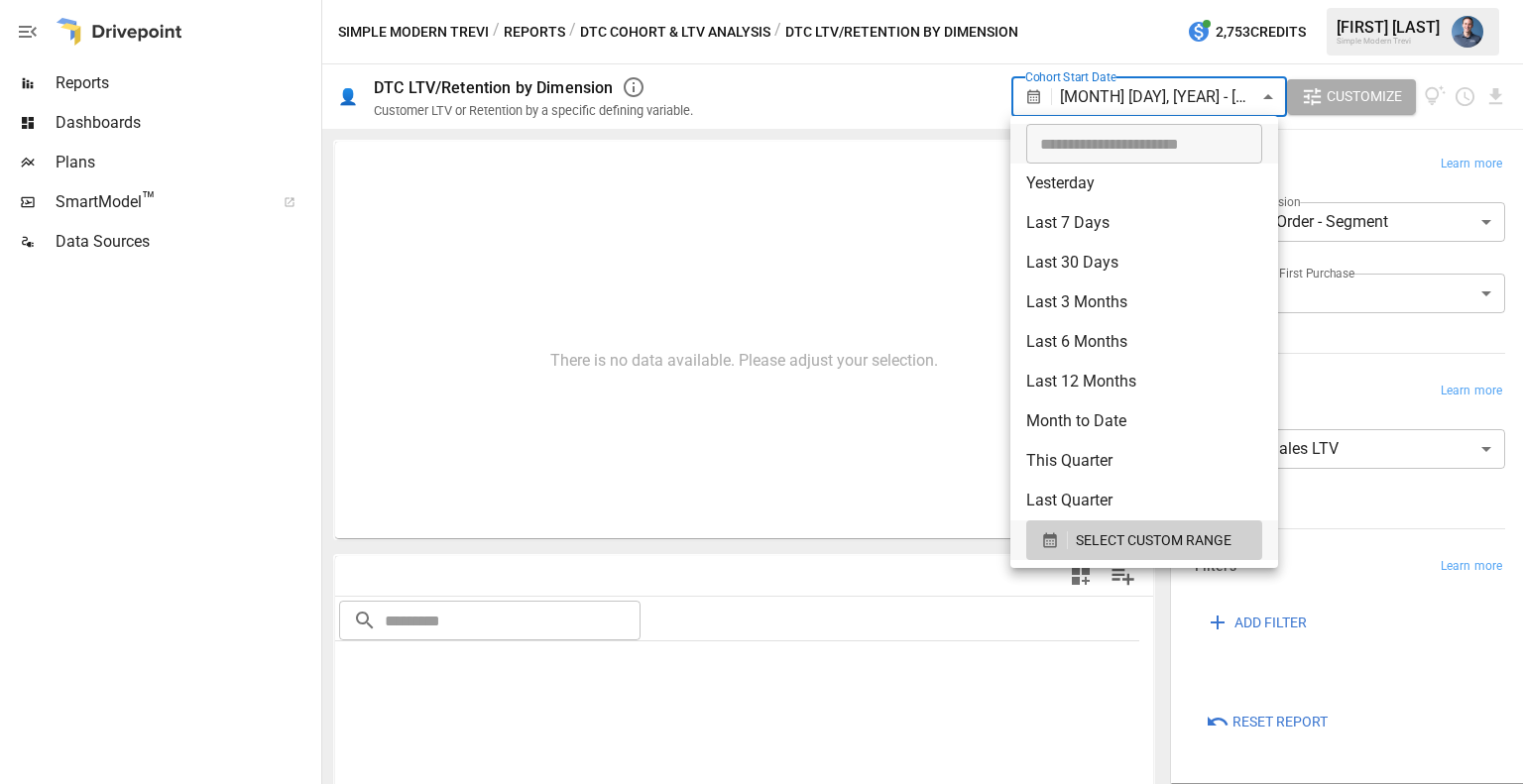 click on "**********" at bounding box center [762, 0] 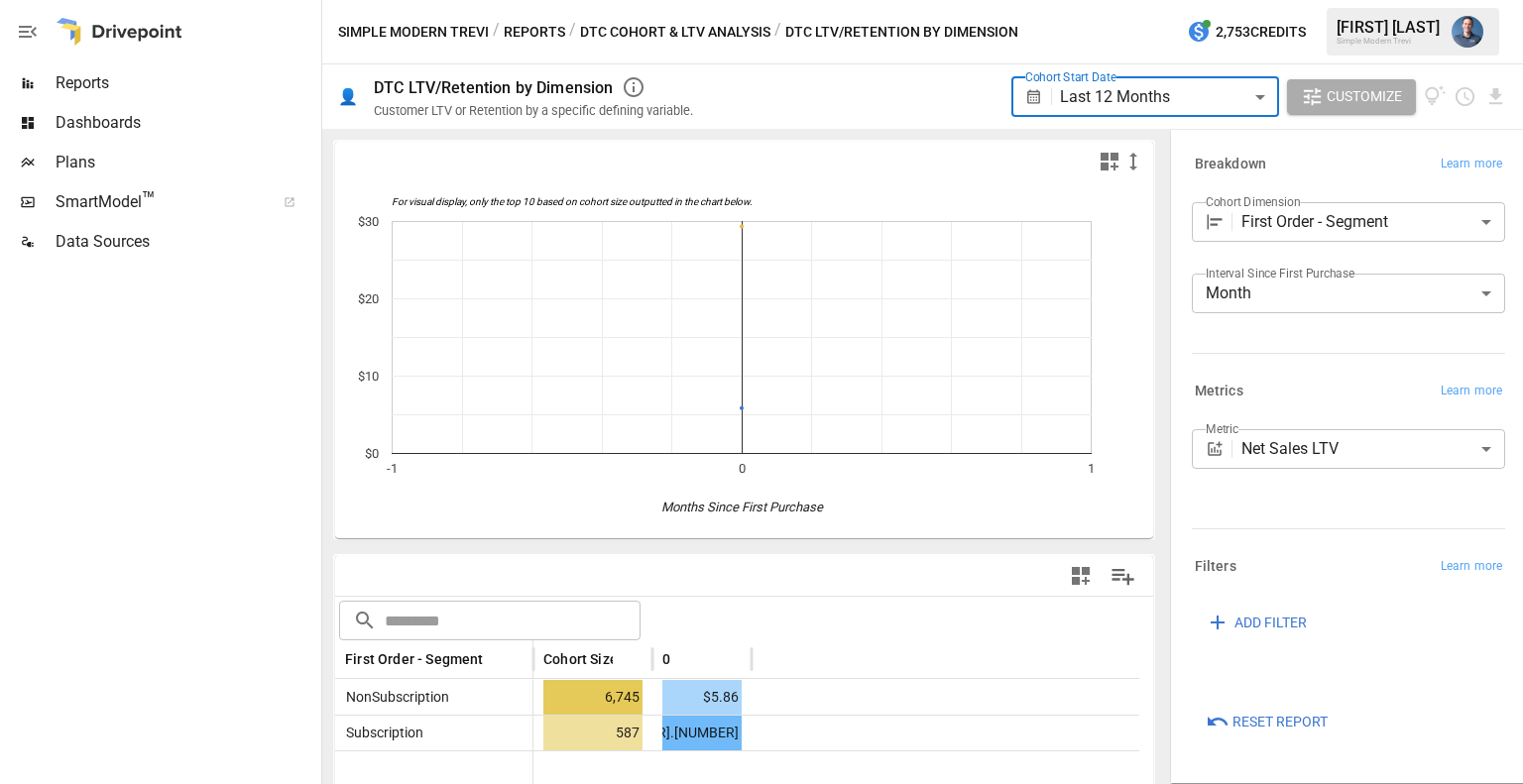 click on "**********" at bounding box center [762, 0] 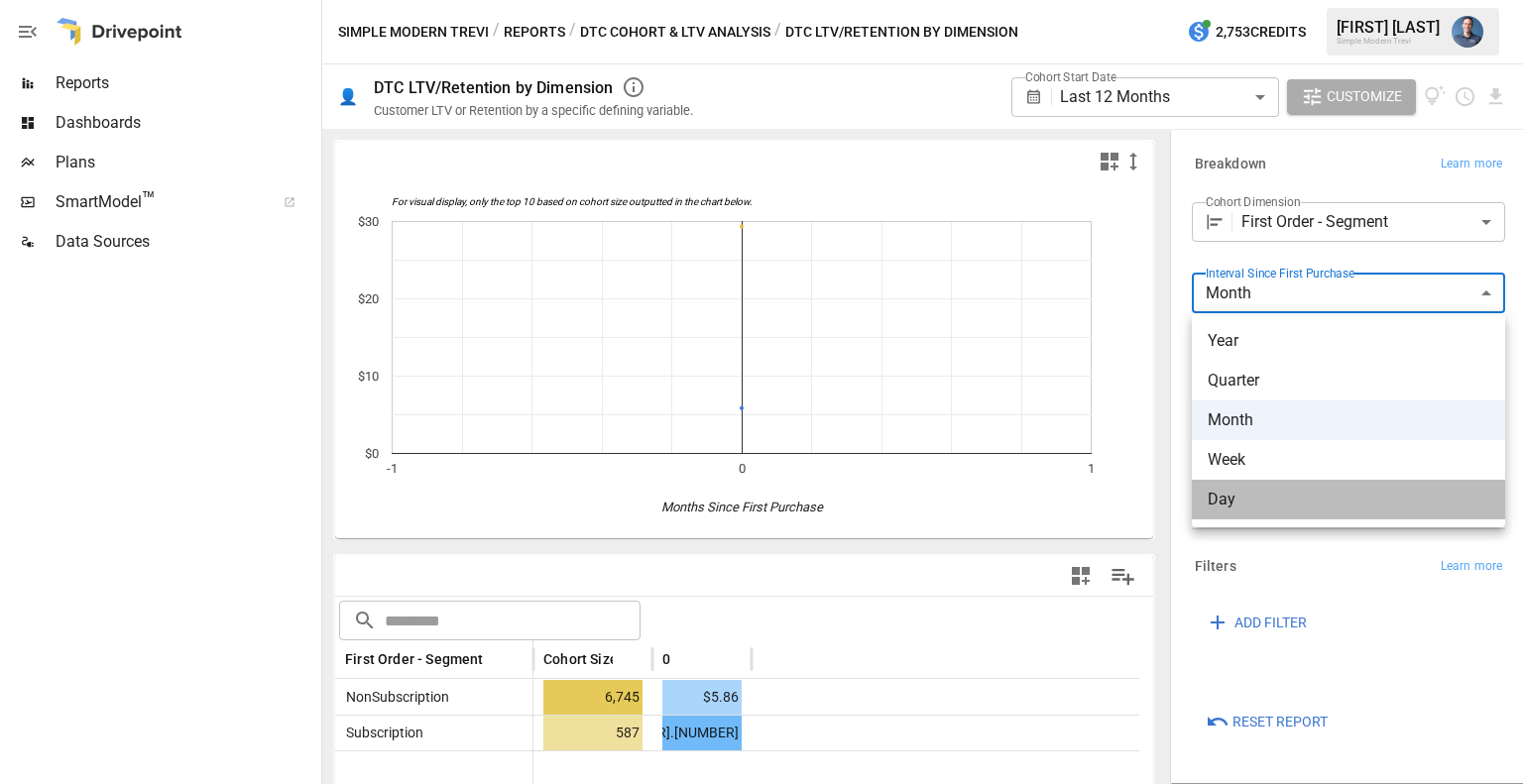 click on "Day" at bounding box center [1348, 500] 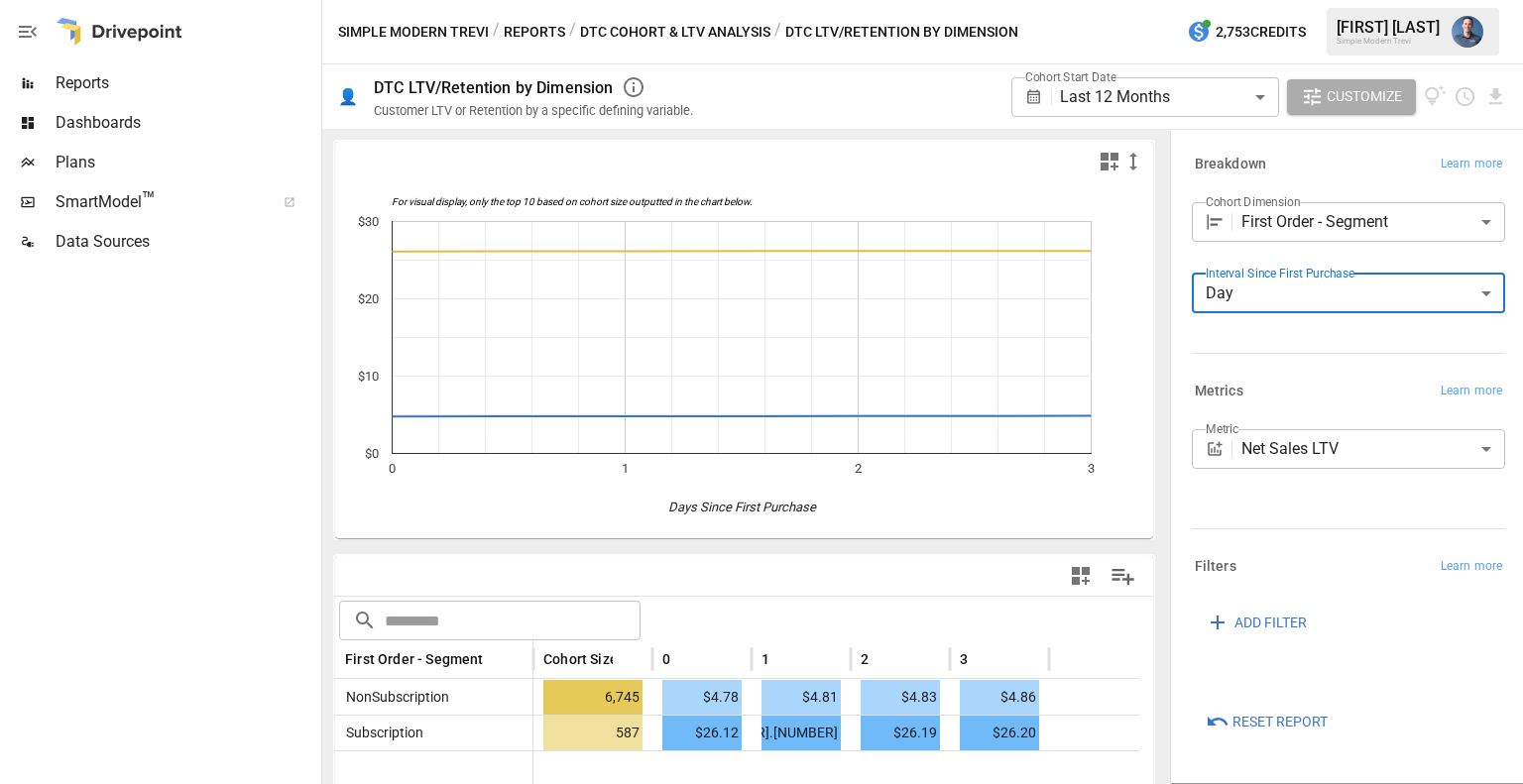 click on "**********" at bounding box center [762, 0] 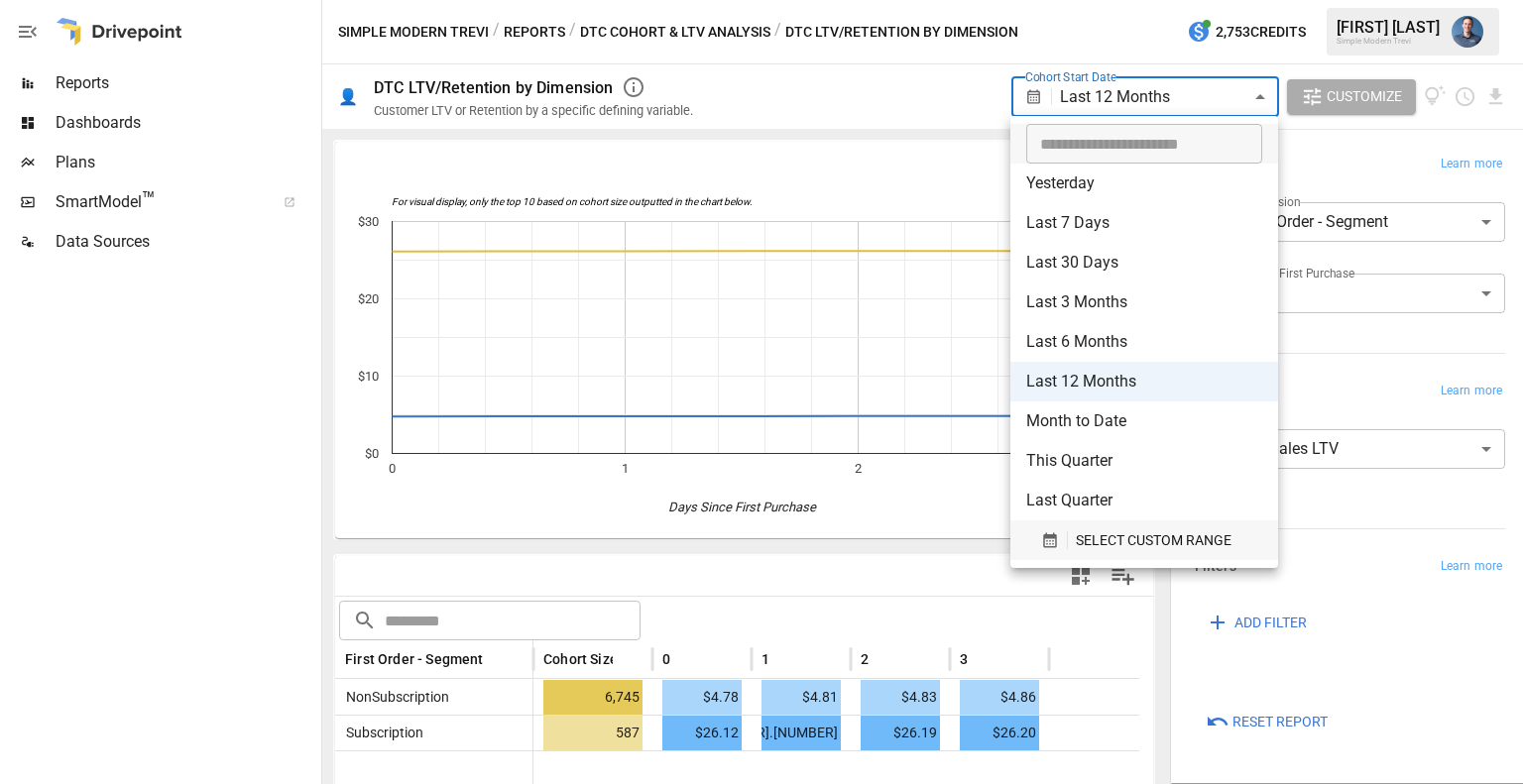 click on "SELECT CUSTOM RANGE" at bounding box center [1144, 540] 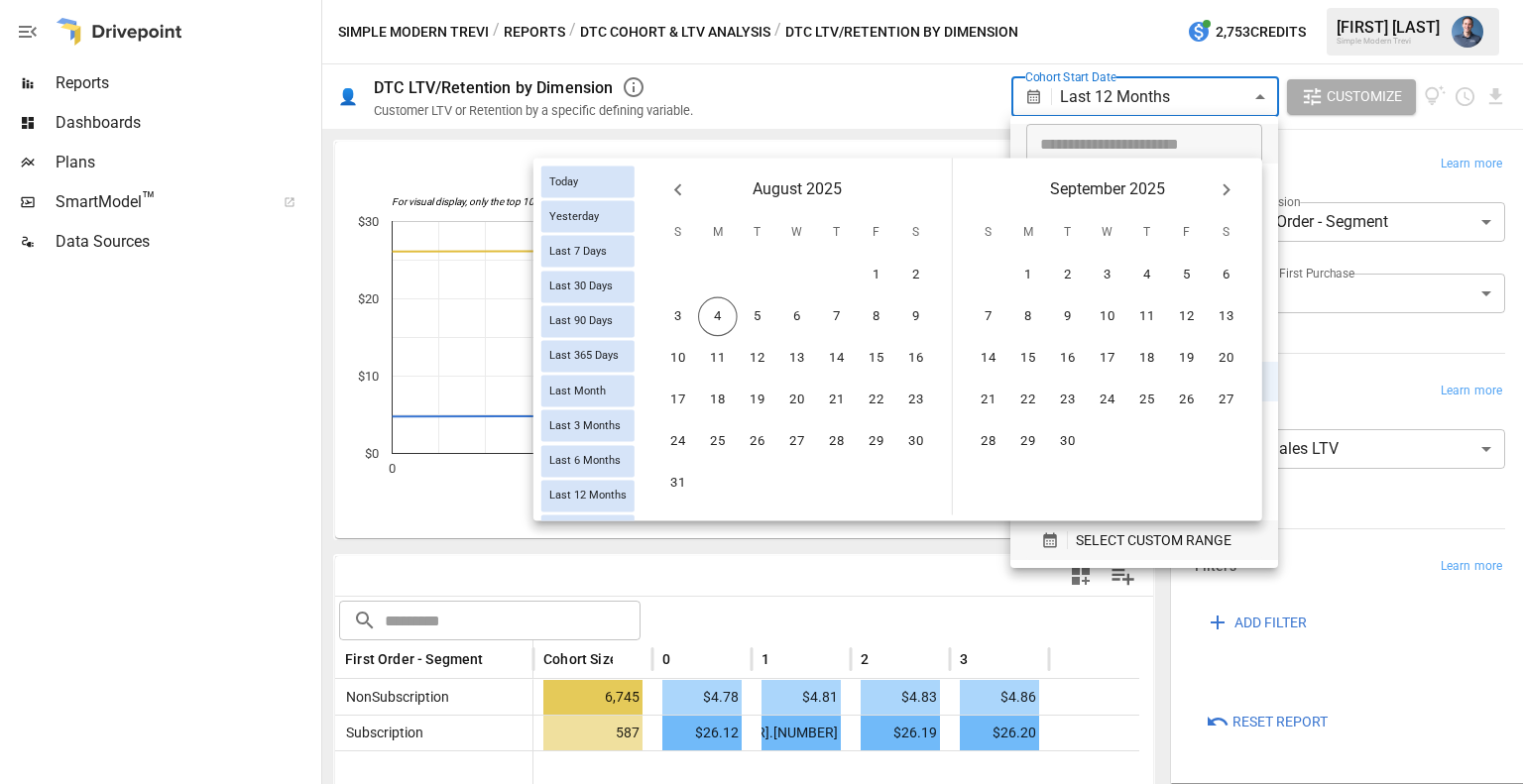 click on "SELECT CUSTOM RANGE" at bounding box center (1153, 540) 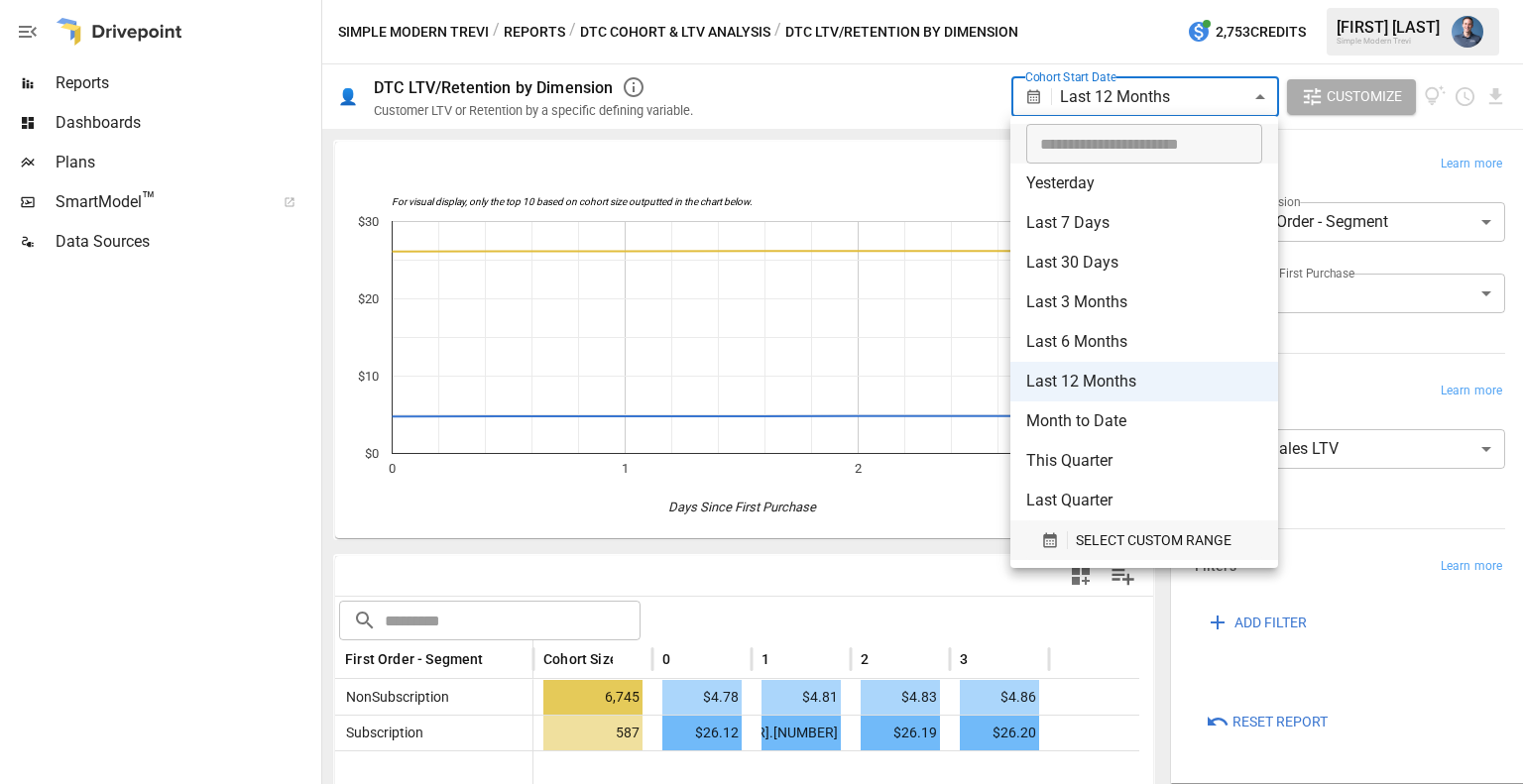click on "SELECT CUSTOM RANGE" at bounding box center (1153, 540) 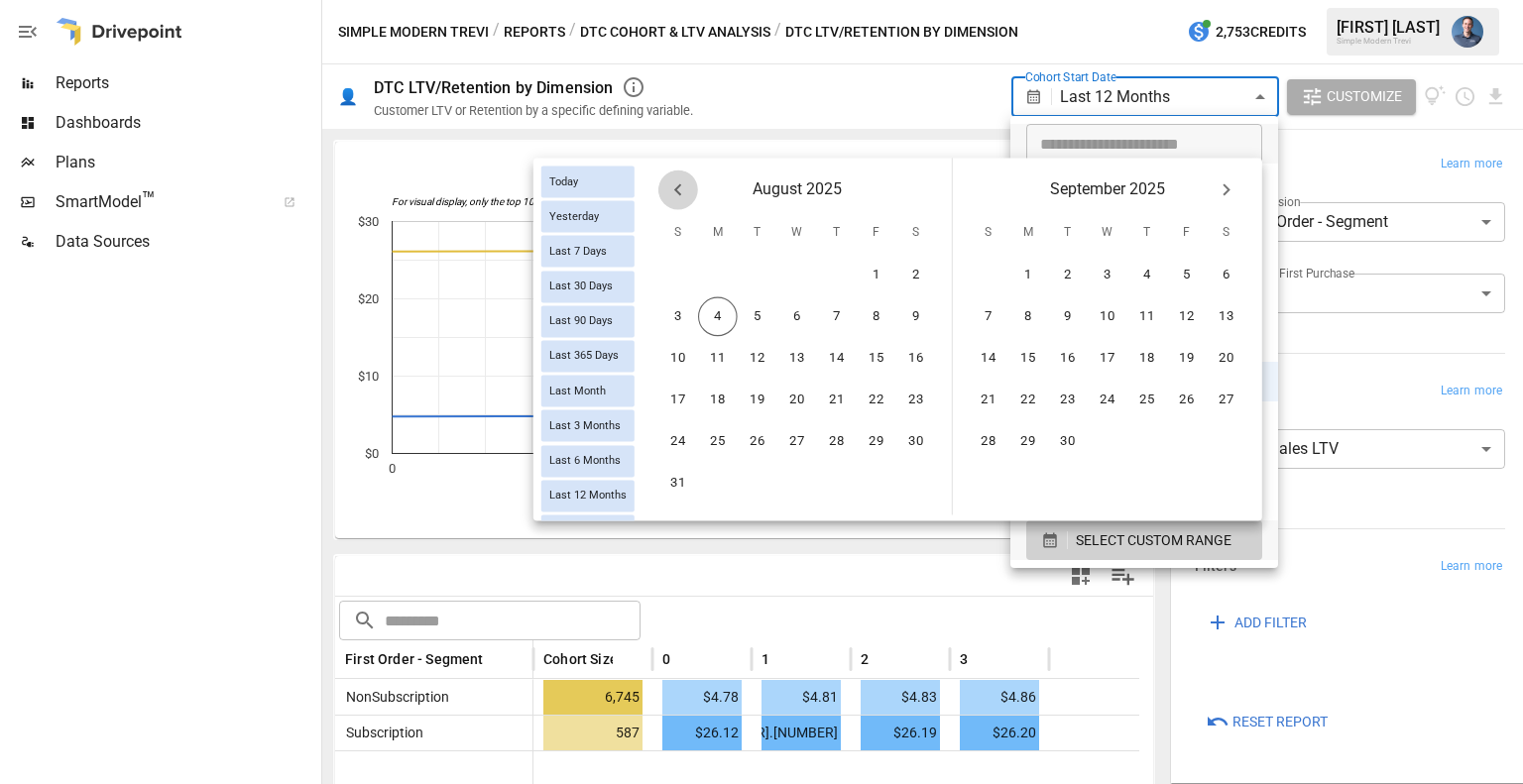click 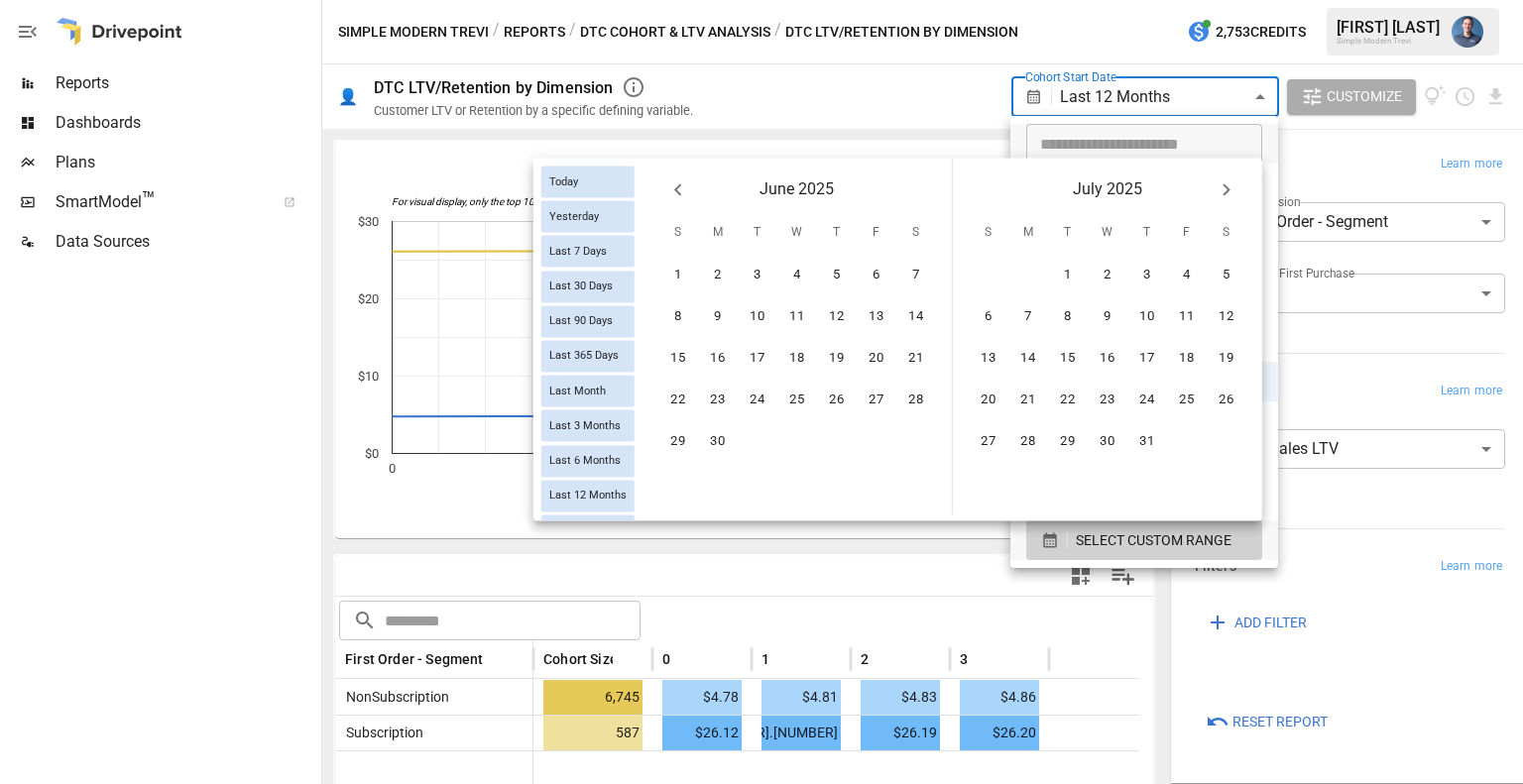click 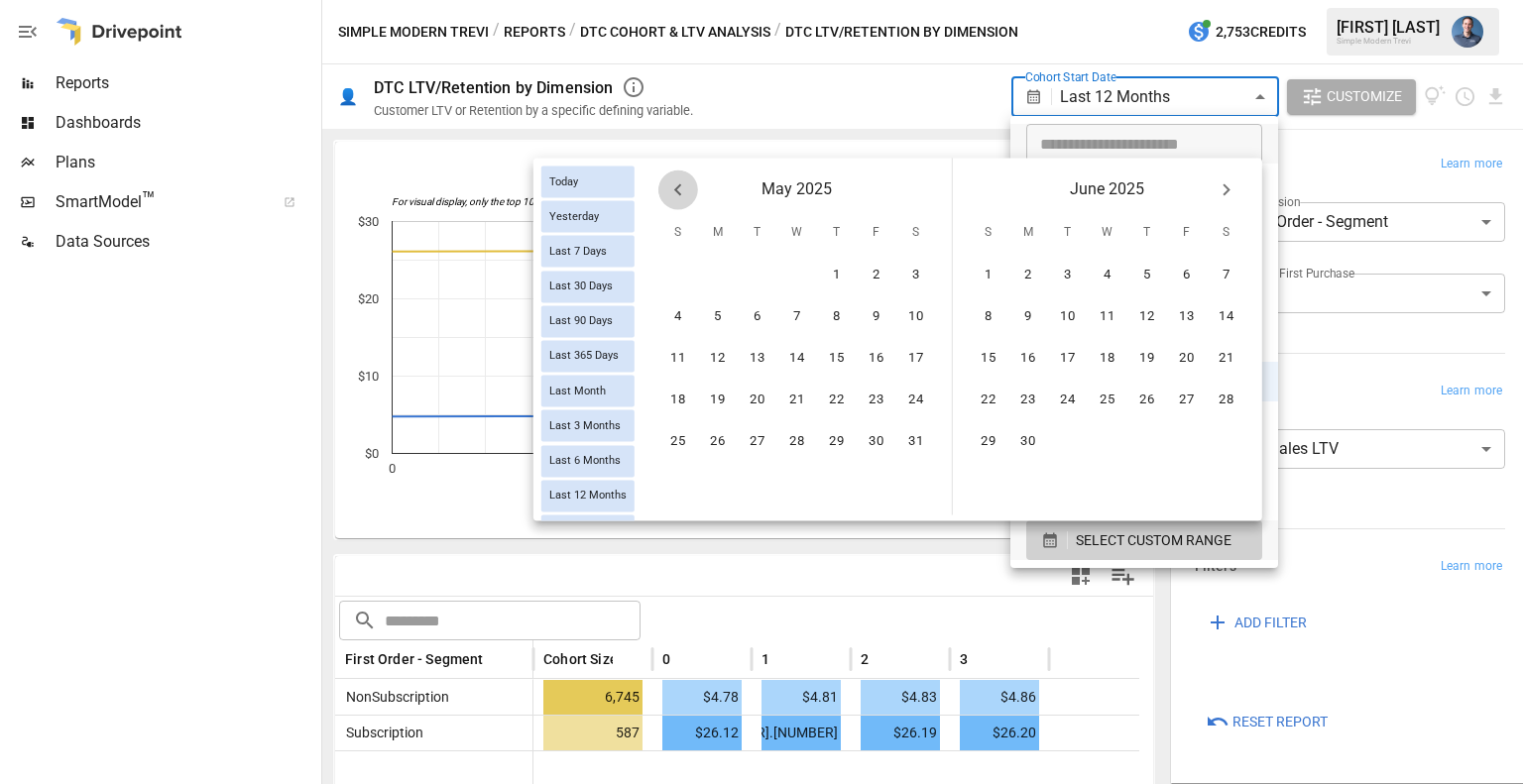 click 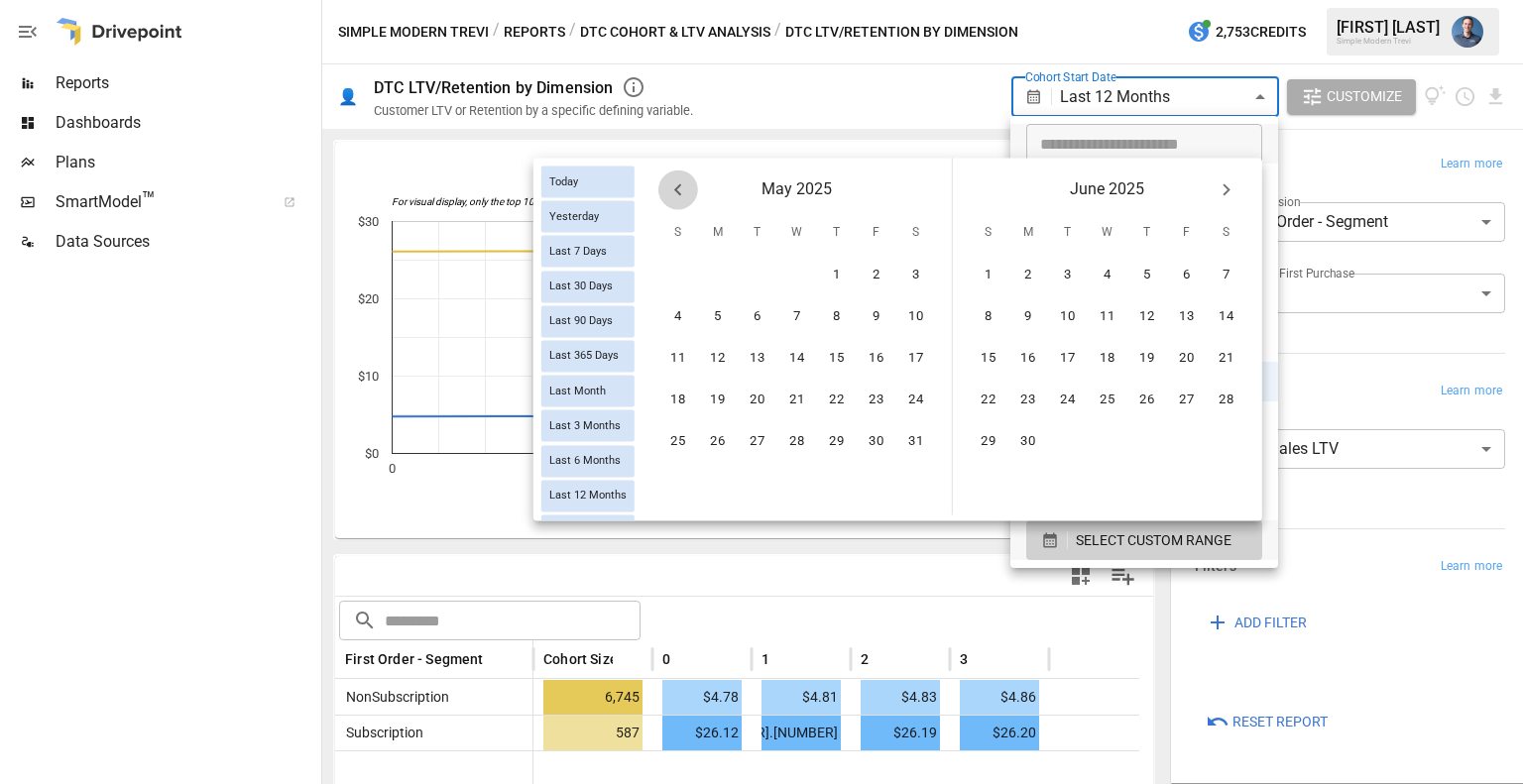 click 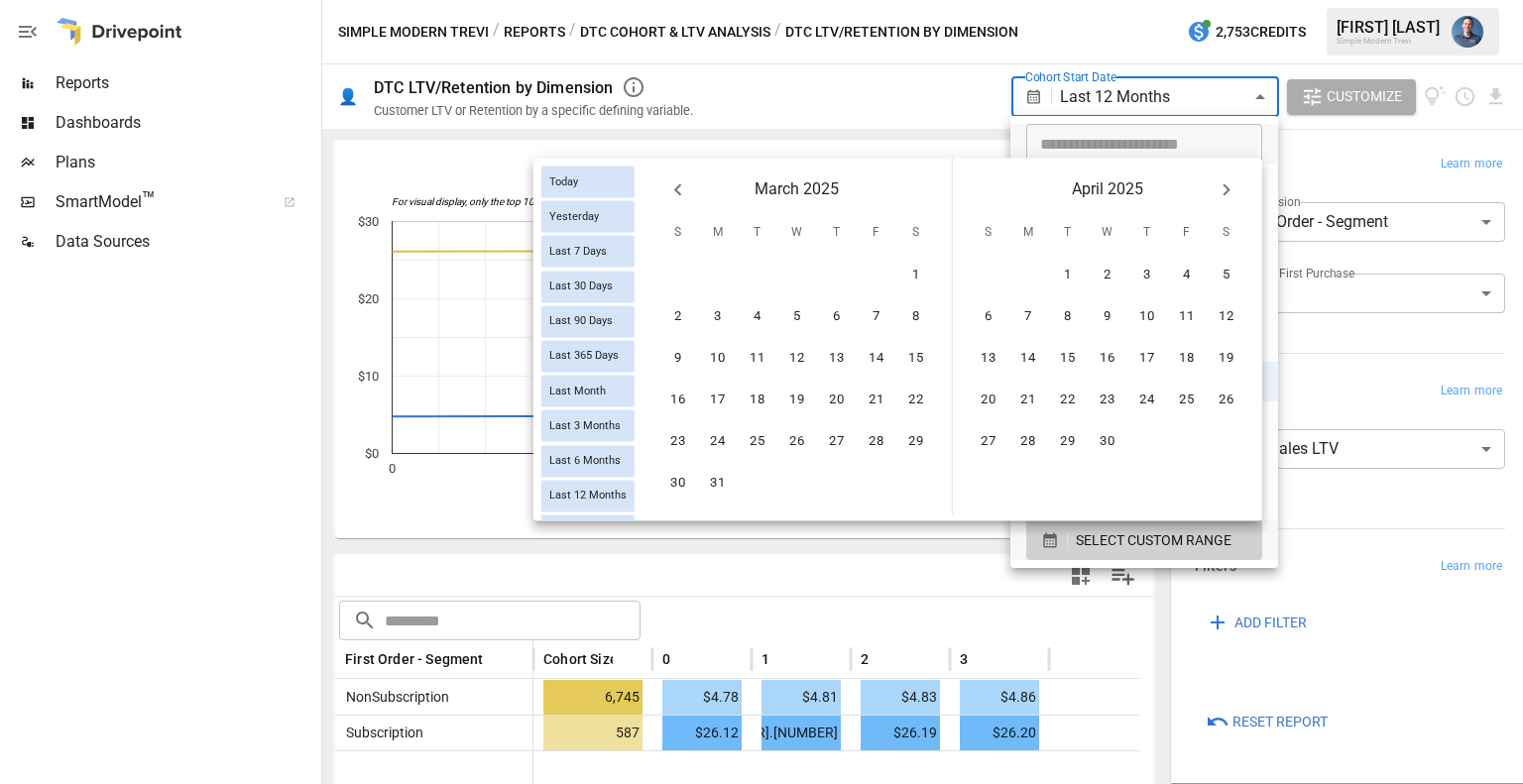 click 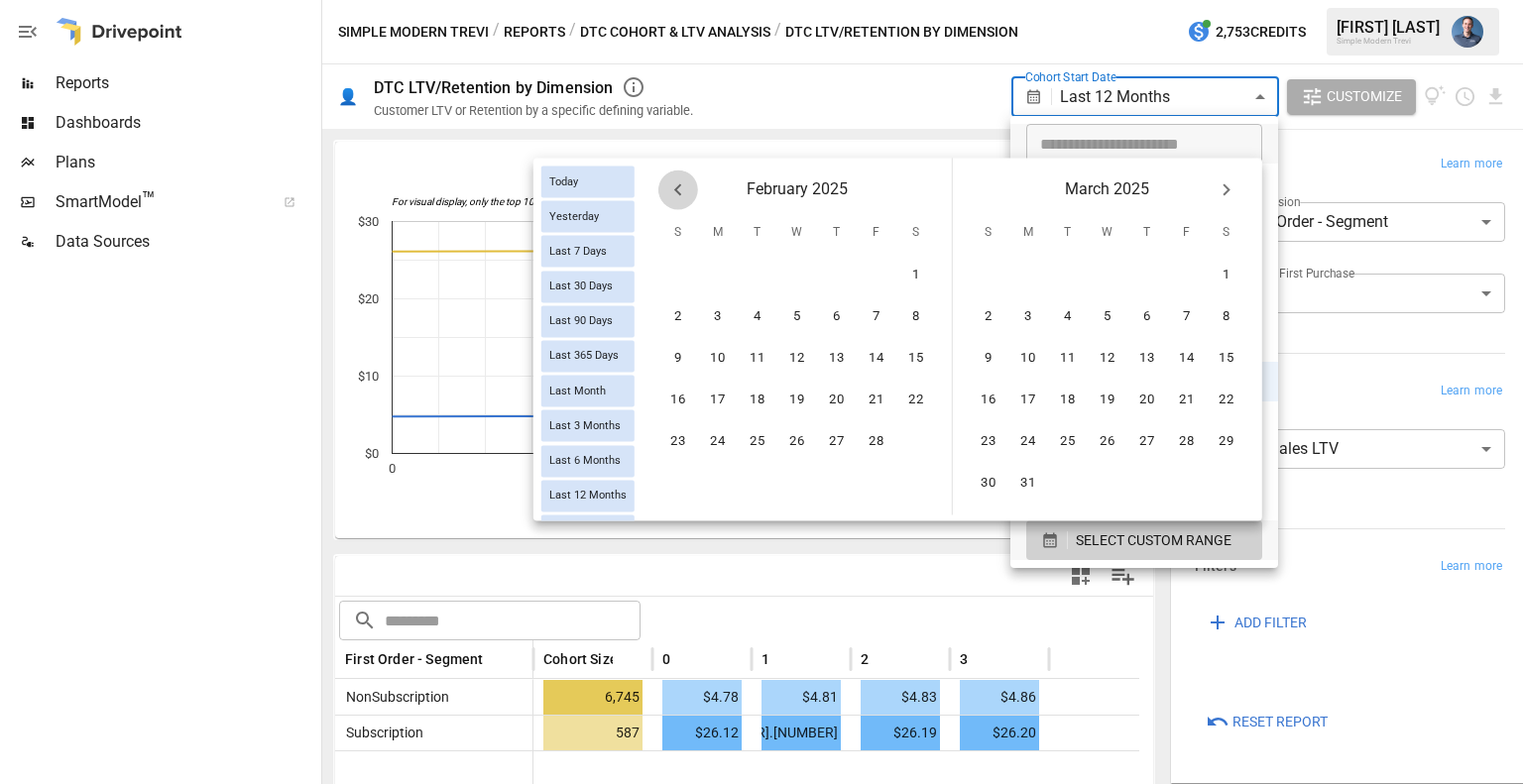 click 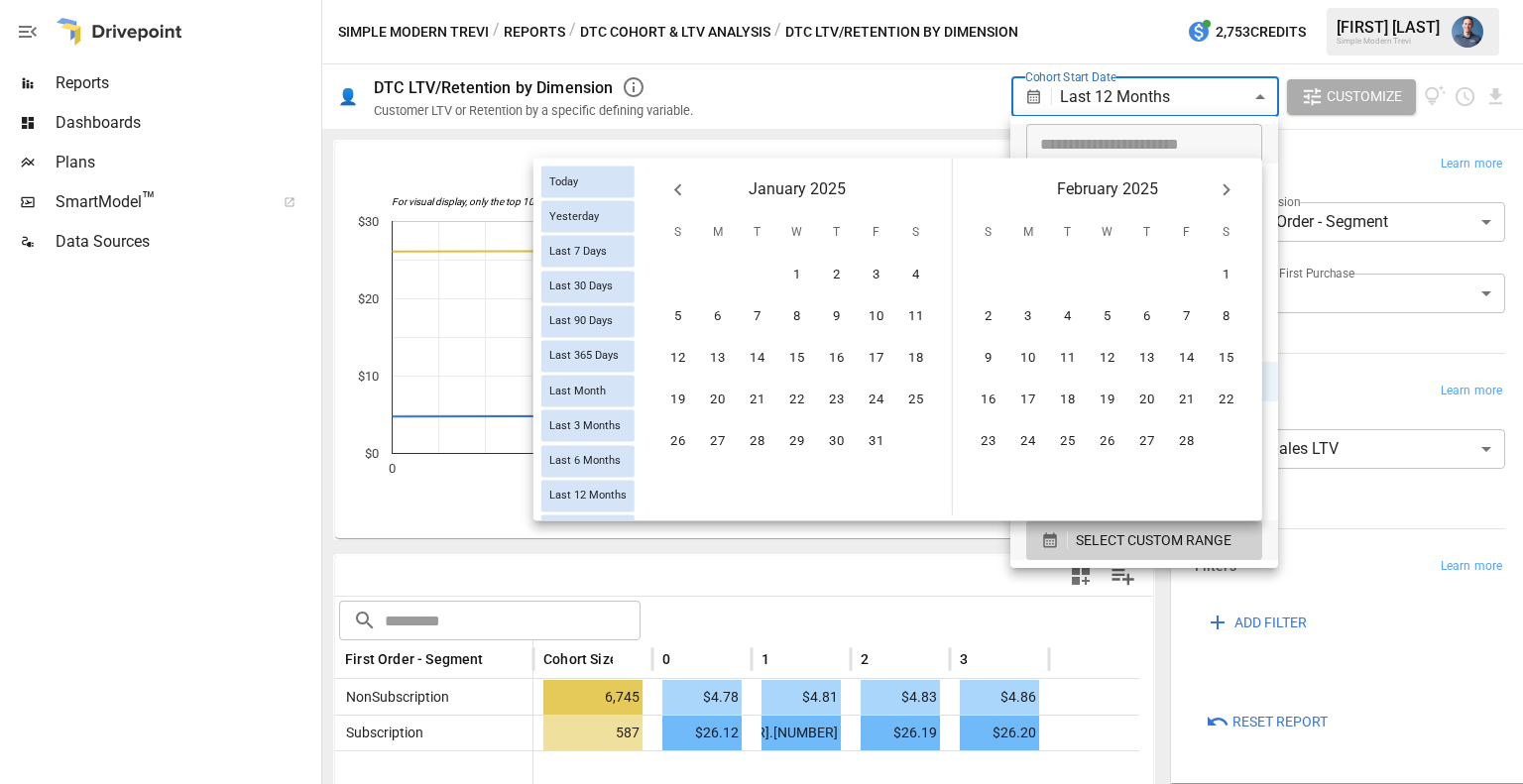 click 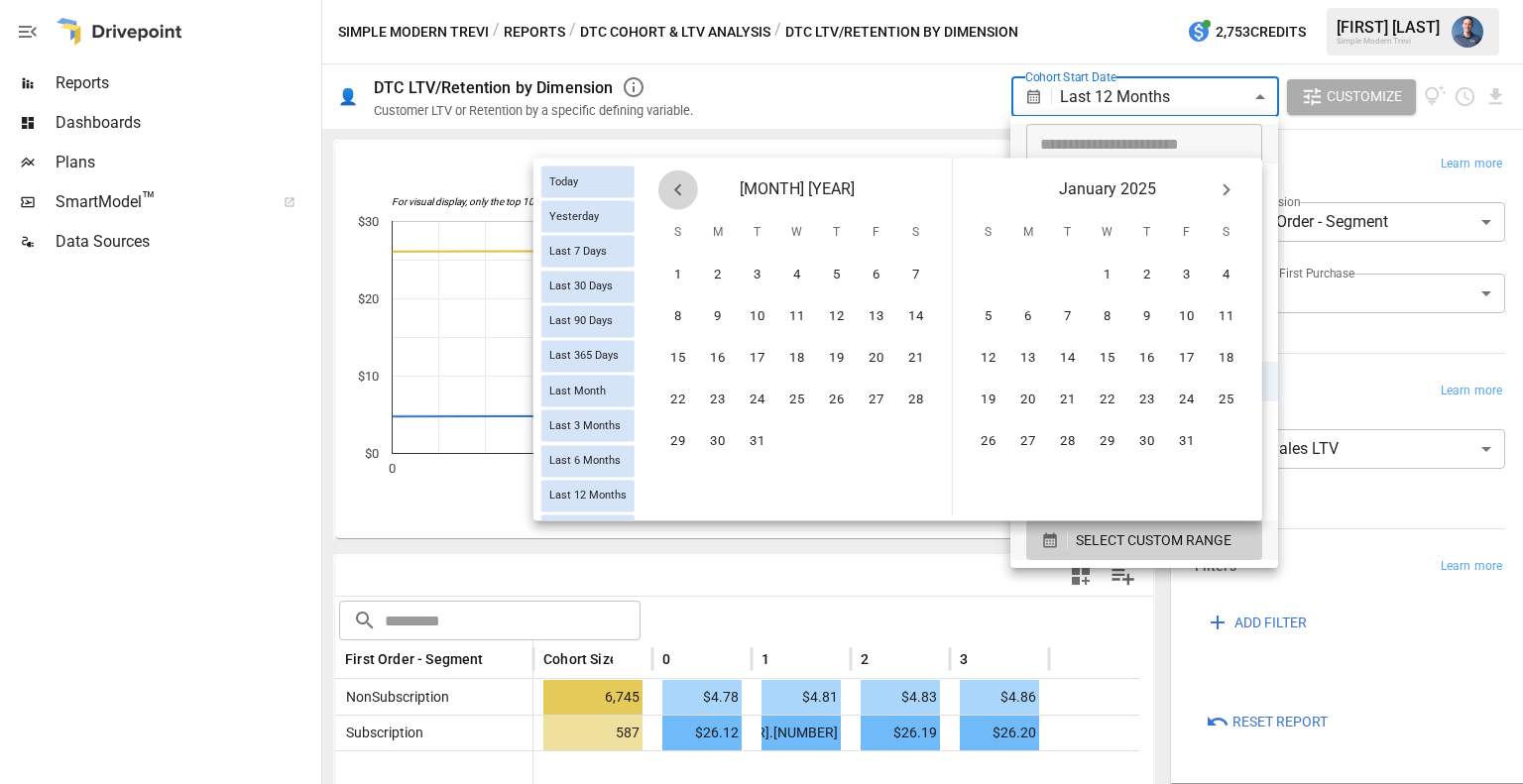 click 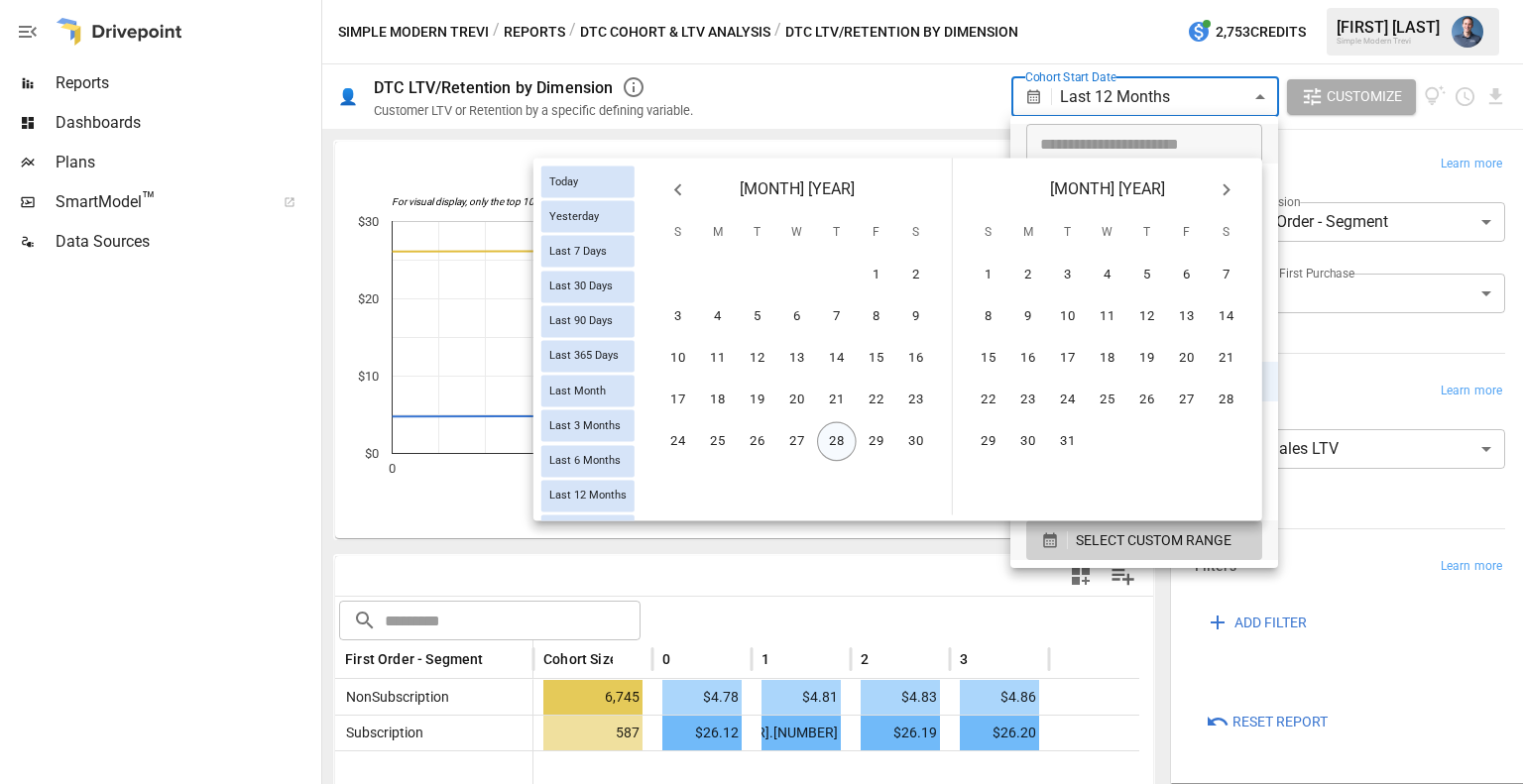 click on "28" at bounding box center [837, 442] 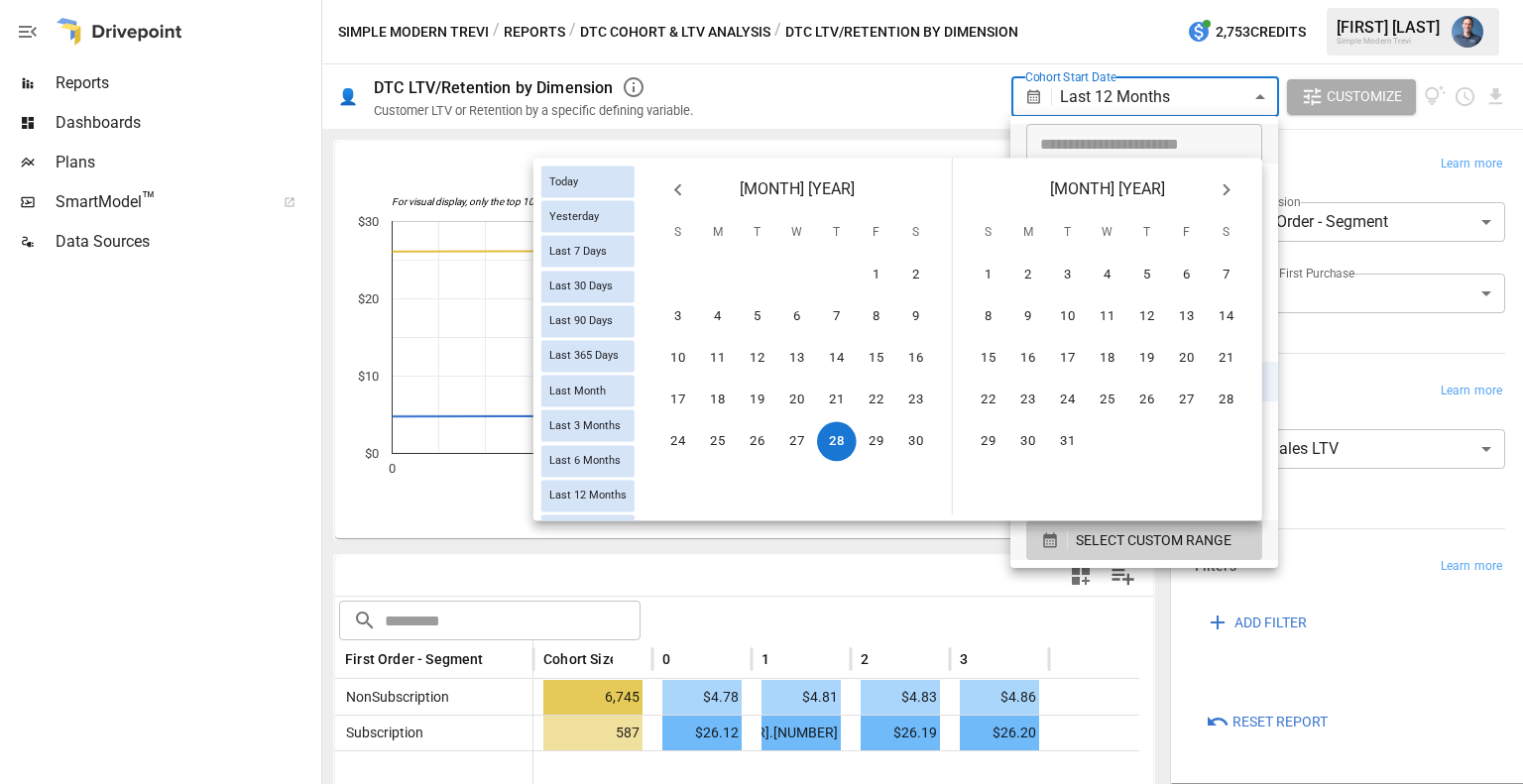 click at bounding box center [1227, 189] 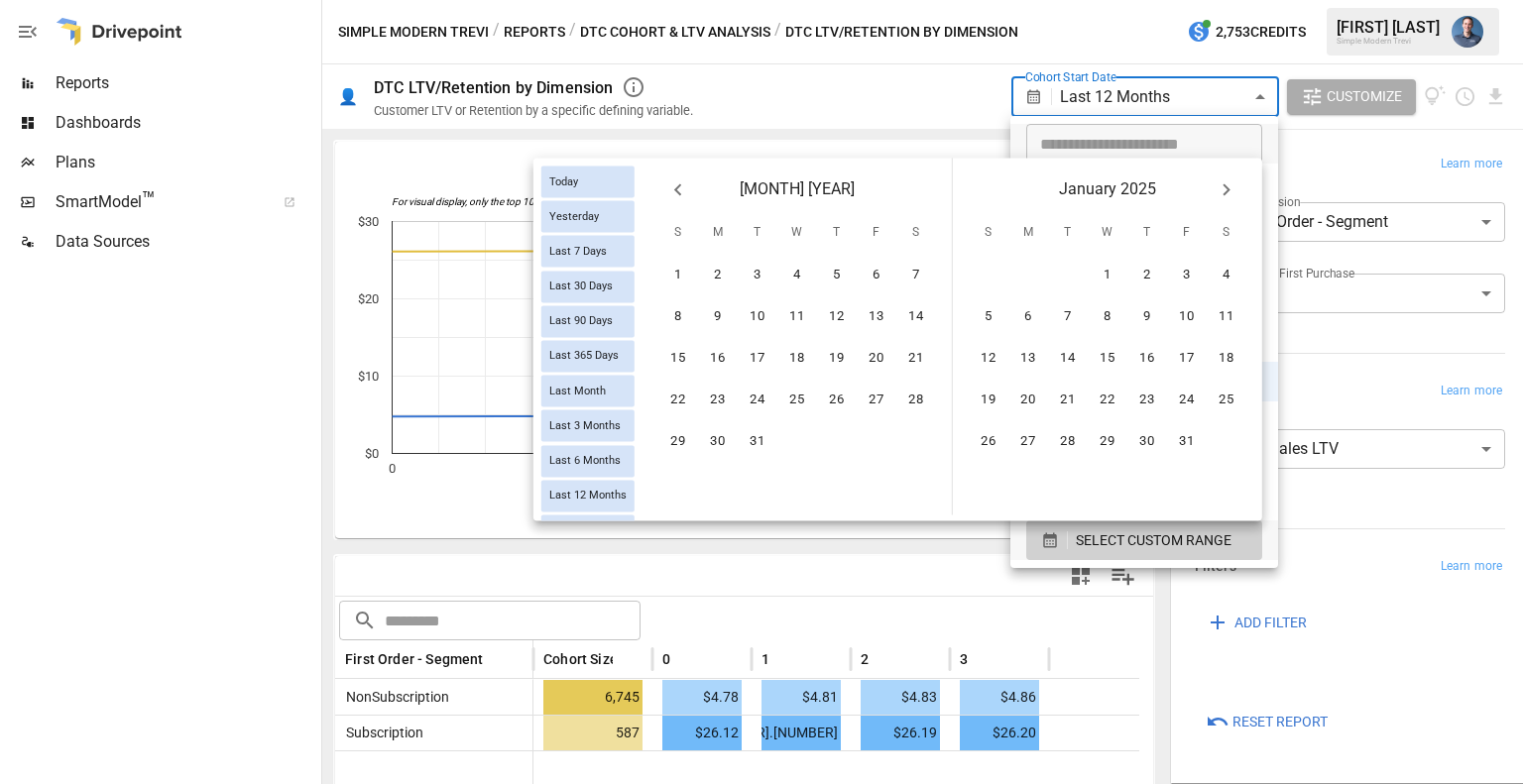 click 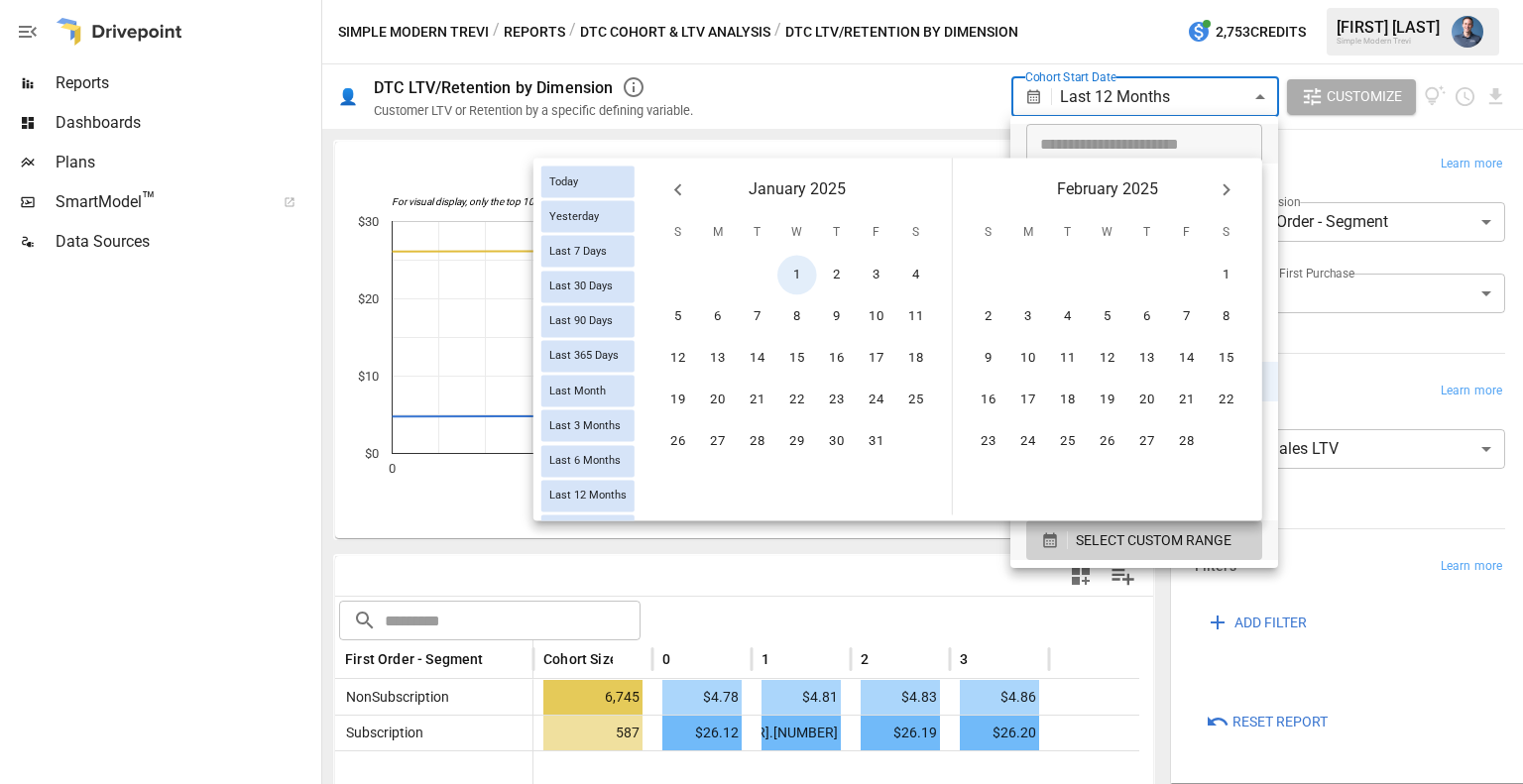 click 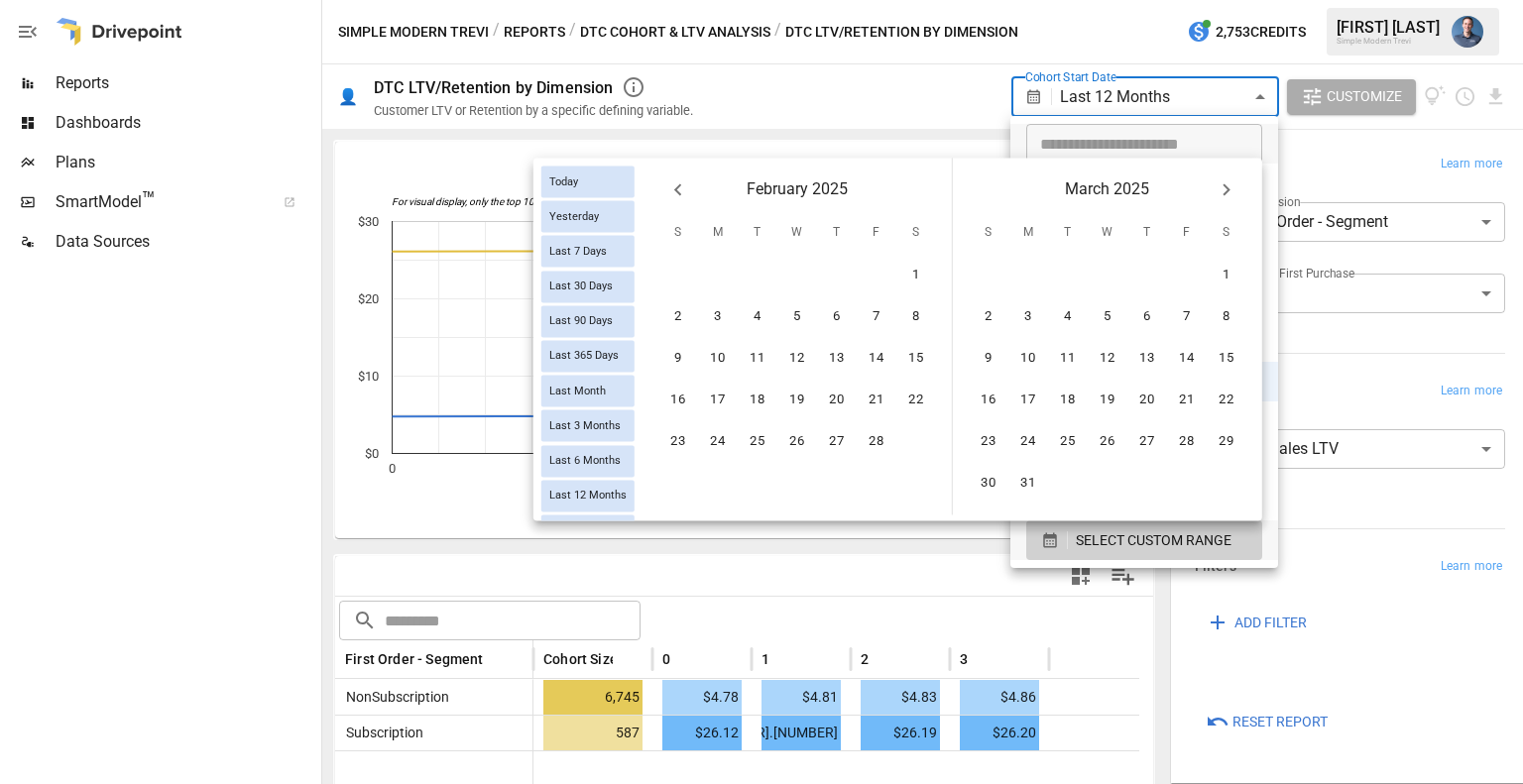 click 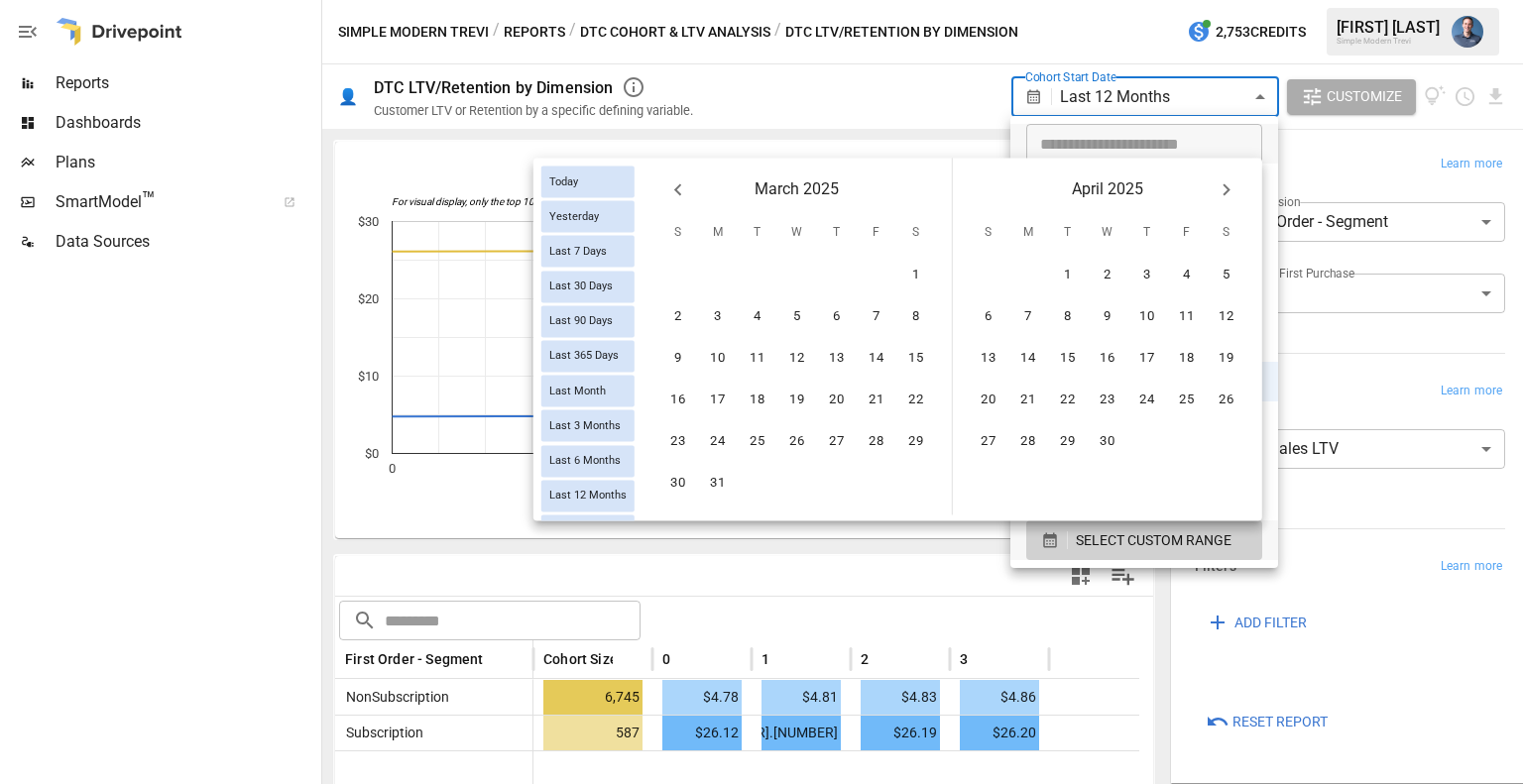 scroll, scrollTop: 0, scrollLeft: 0, axis: both 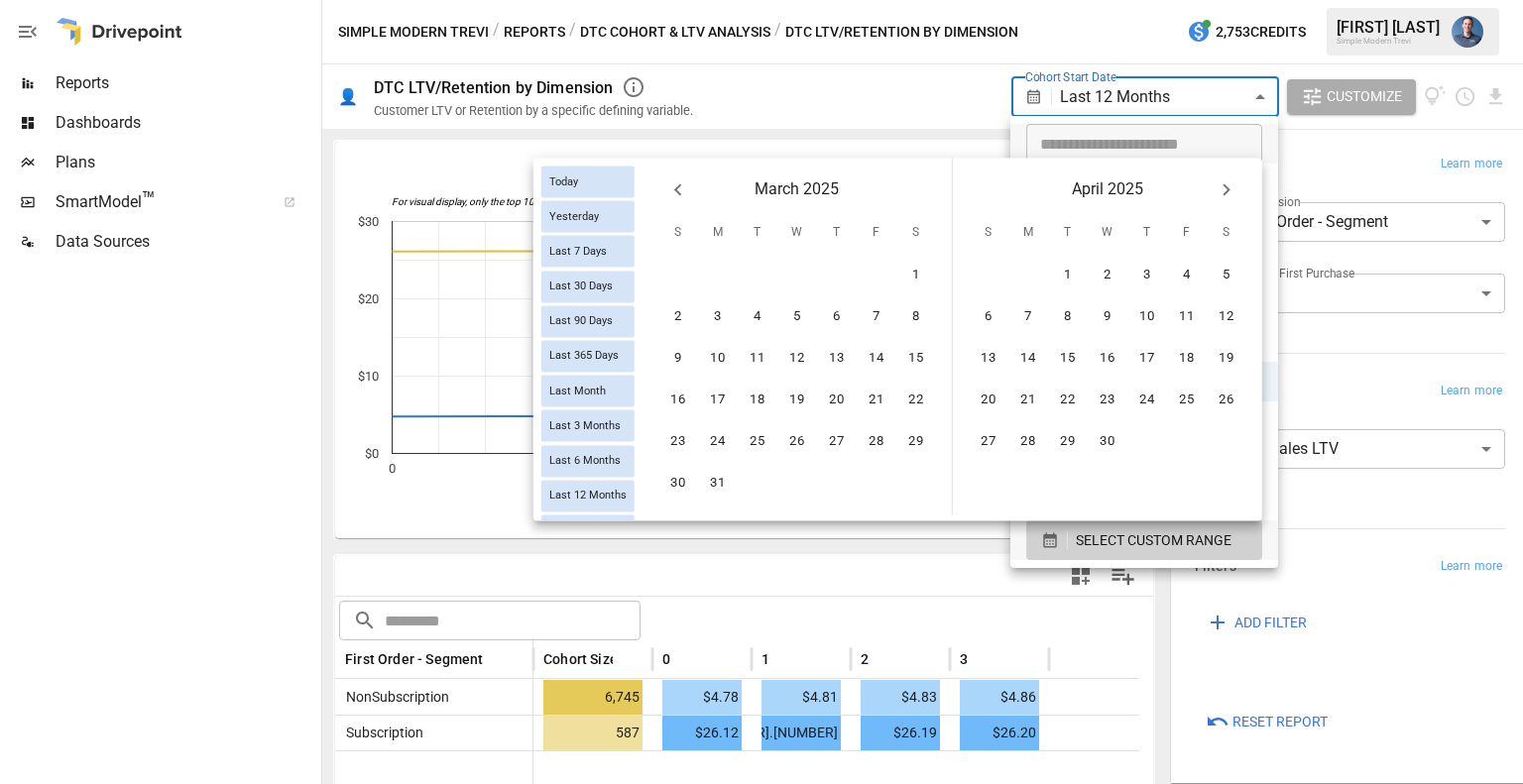 click 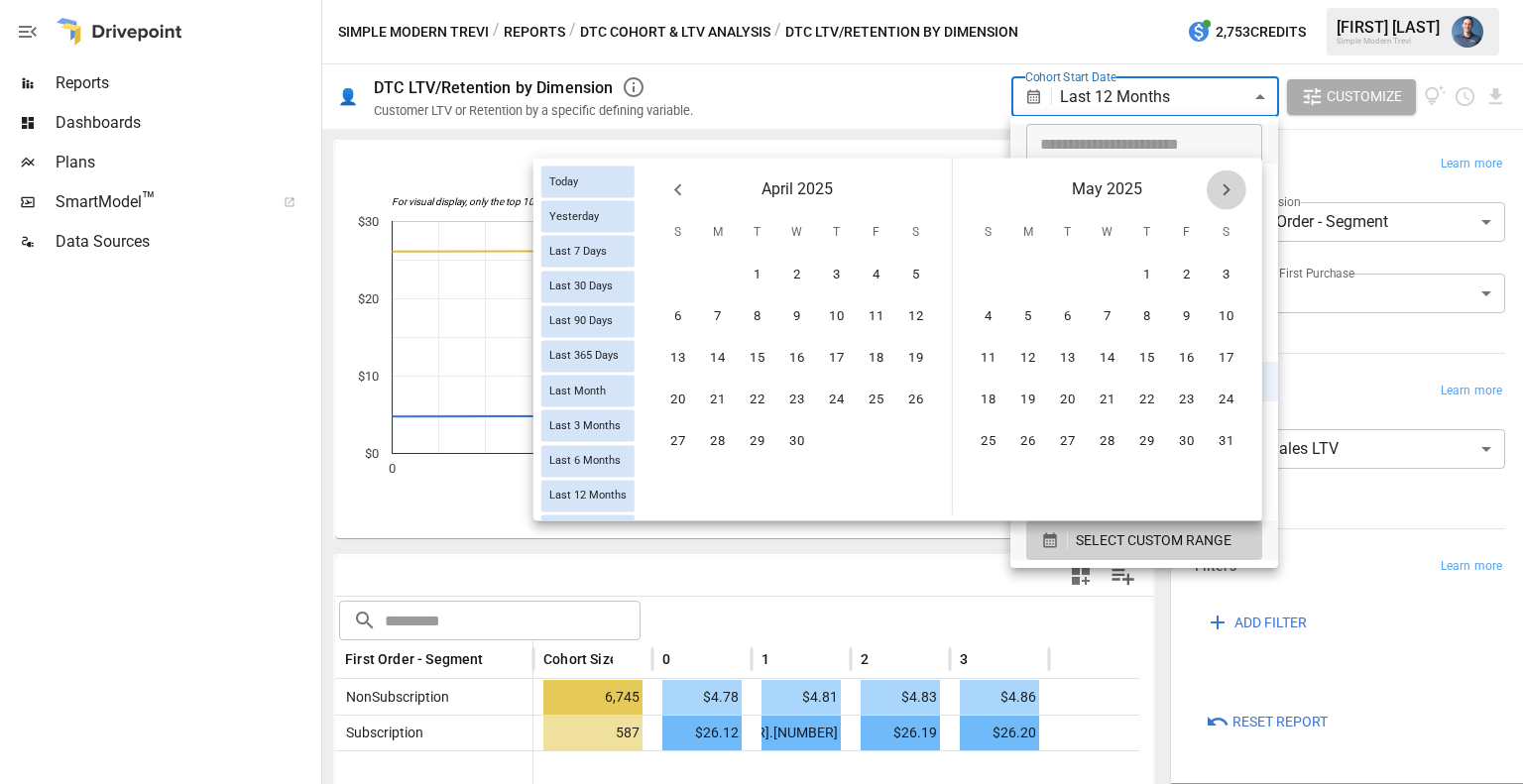 click 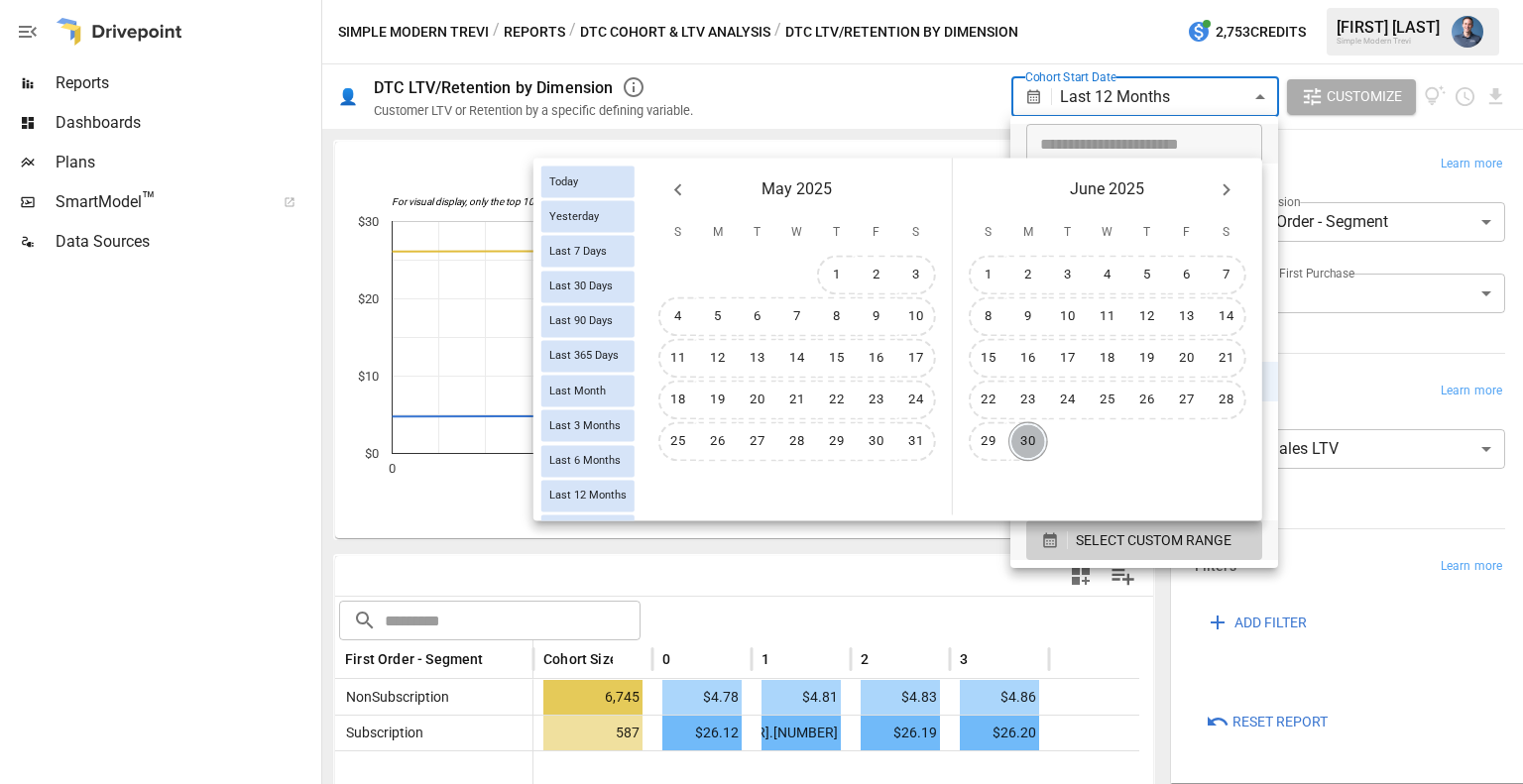 click on "30" at bounding box center [1028, 442] 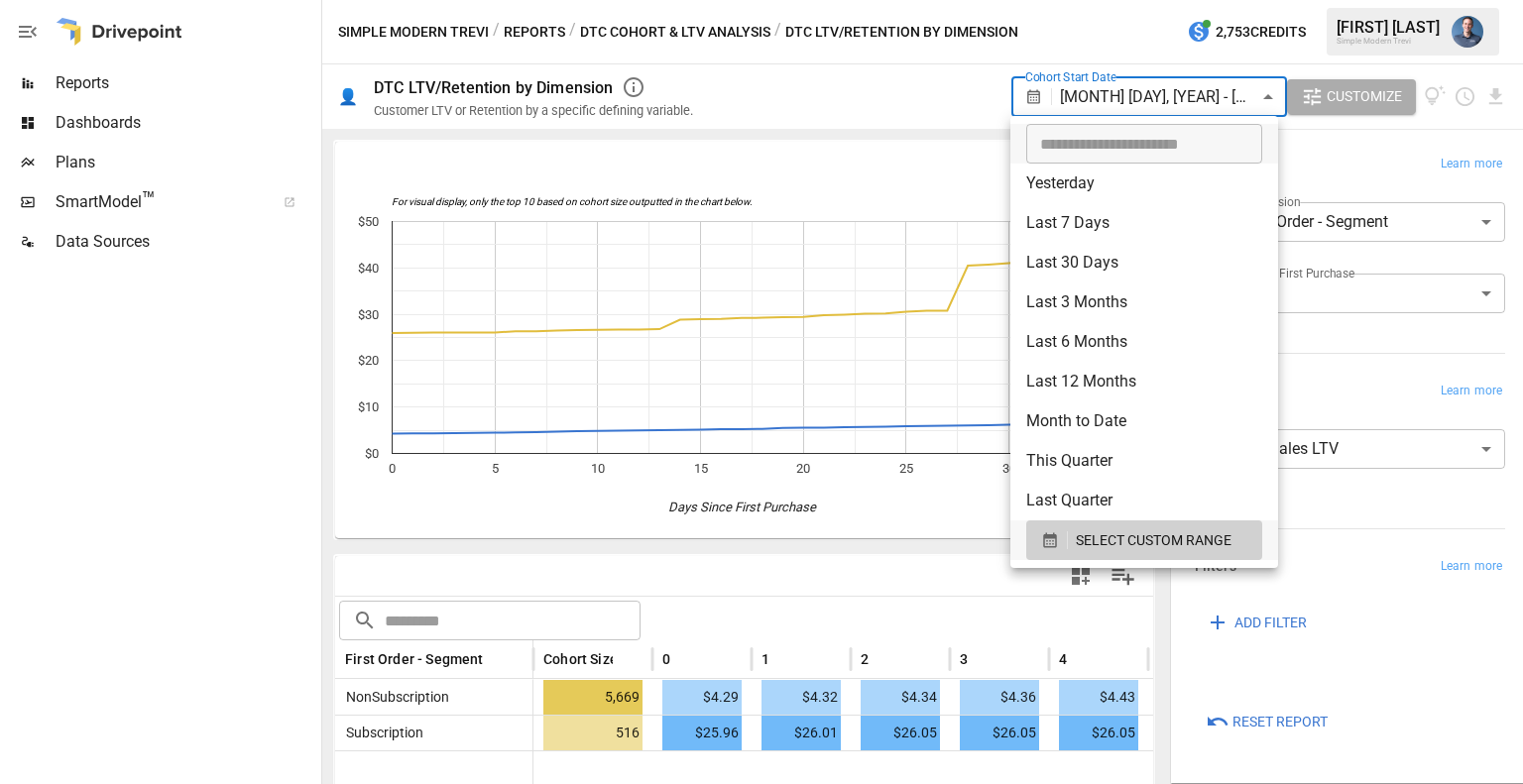 click at bounding box center (762, 392) 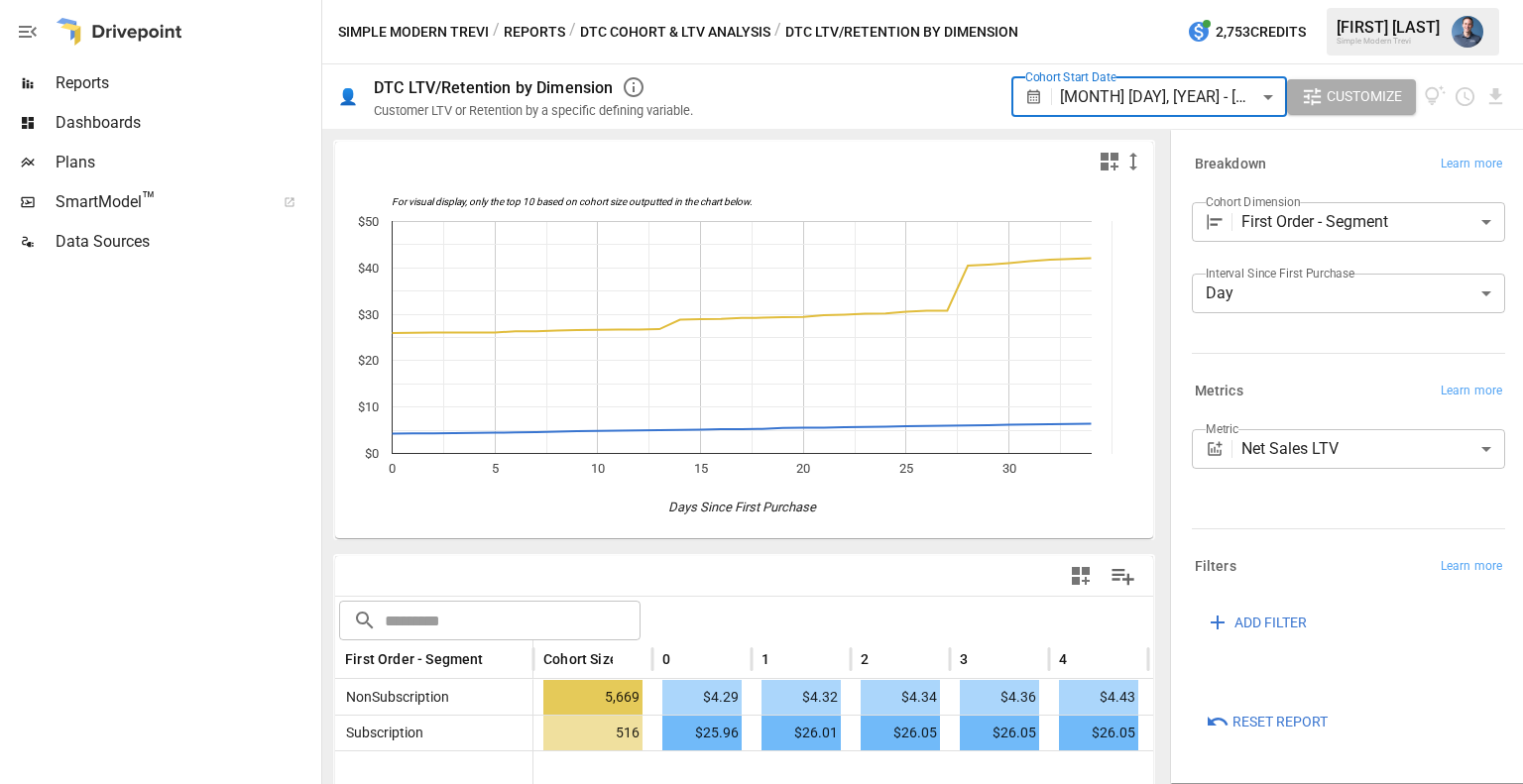 click on "**********" at bounding box center [762, 0] 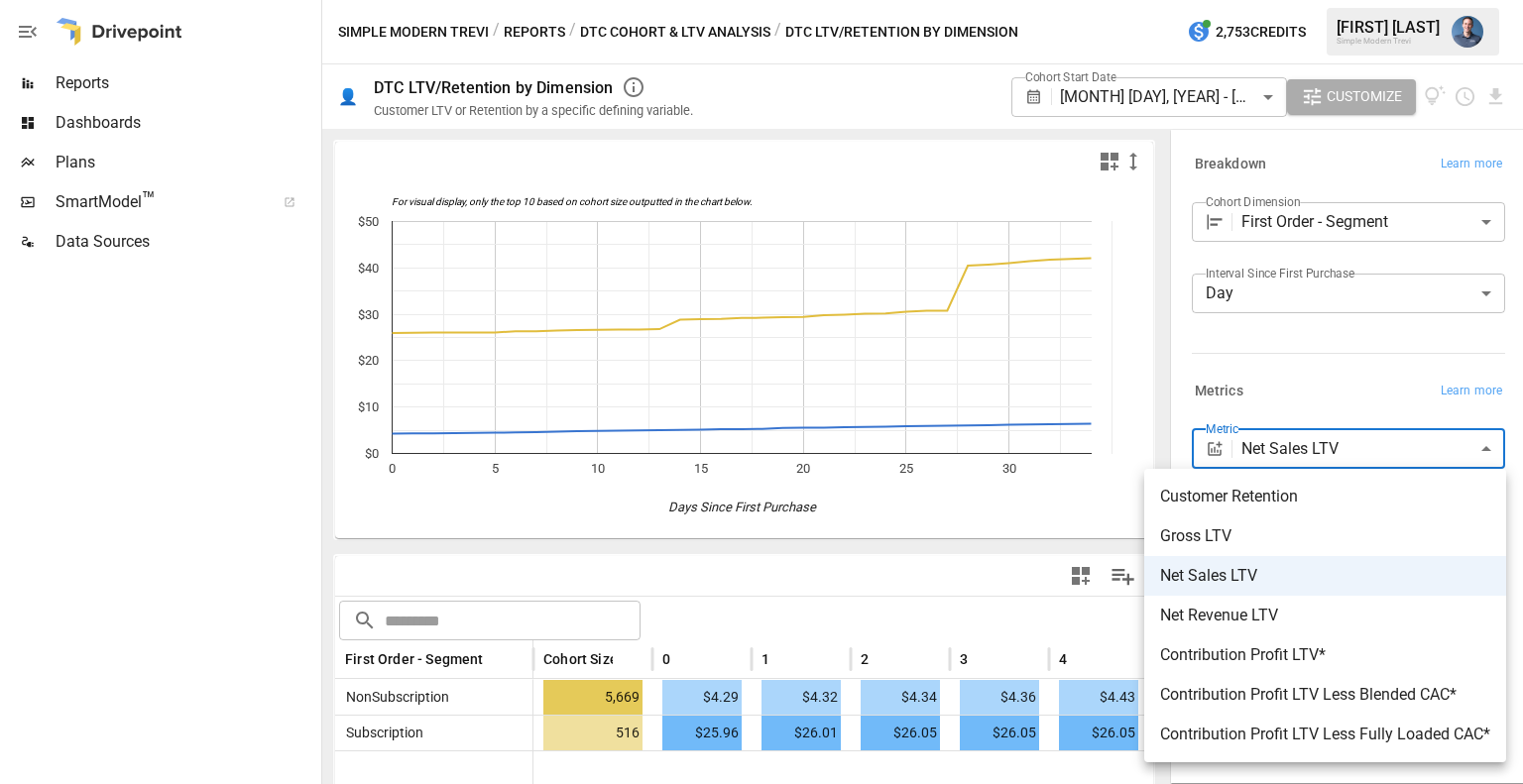 click on "Customer Retention" at bounding box center (1325, 497) 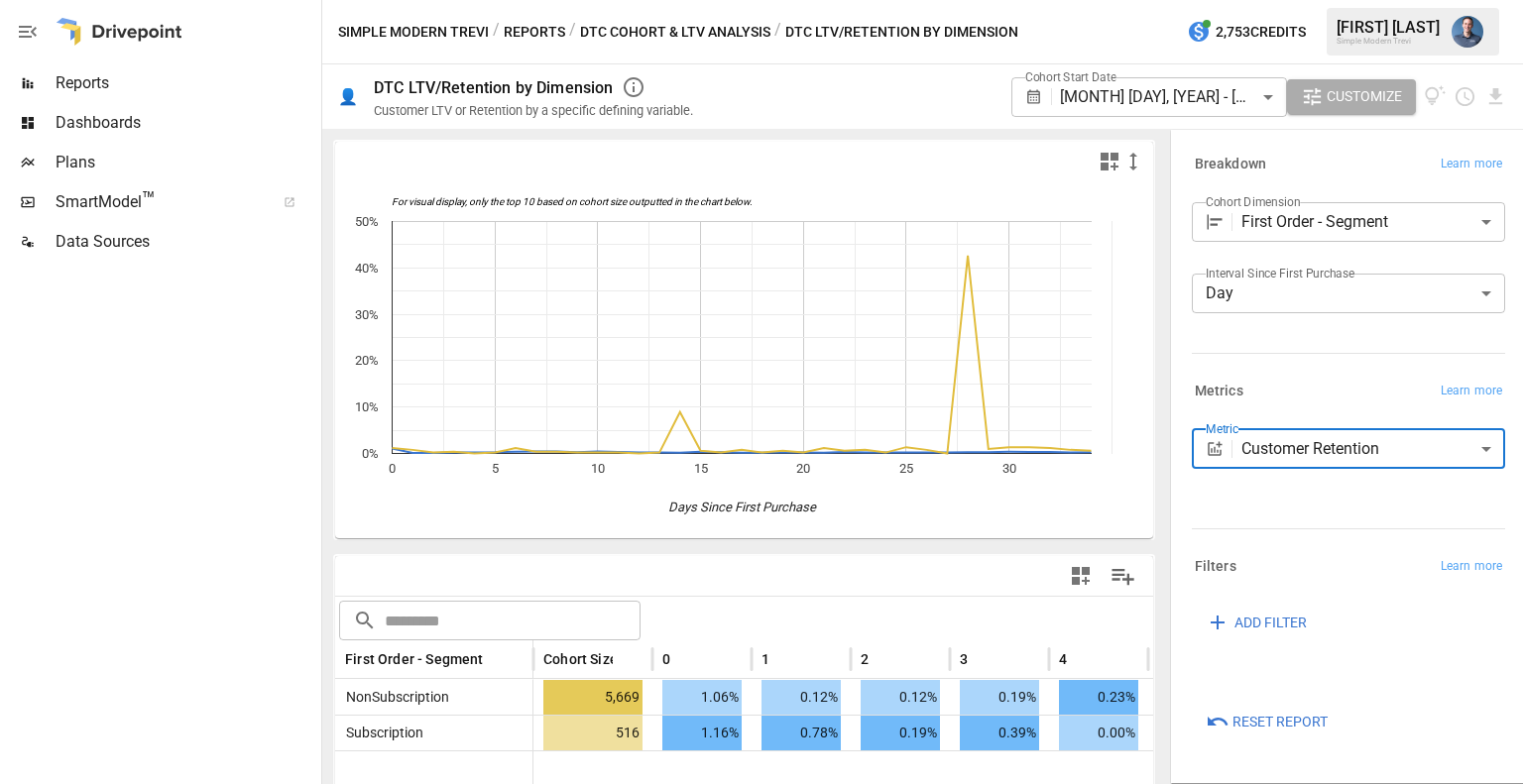 scroll, scrollTop: 178, scrollLeft: 0, axis: vertical 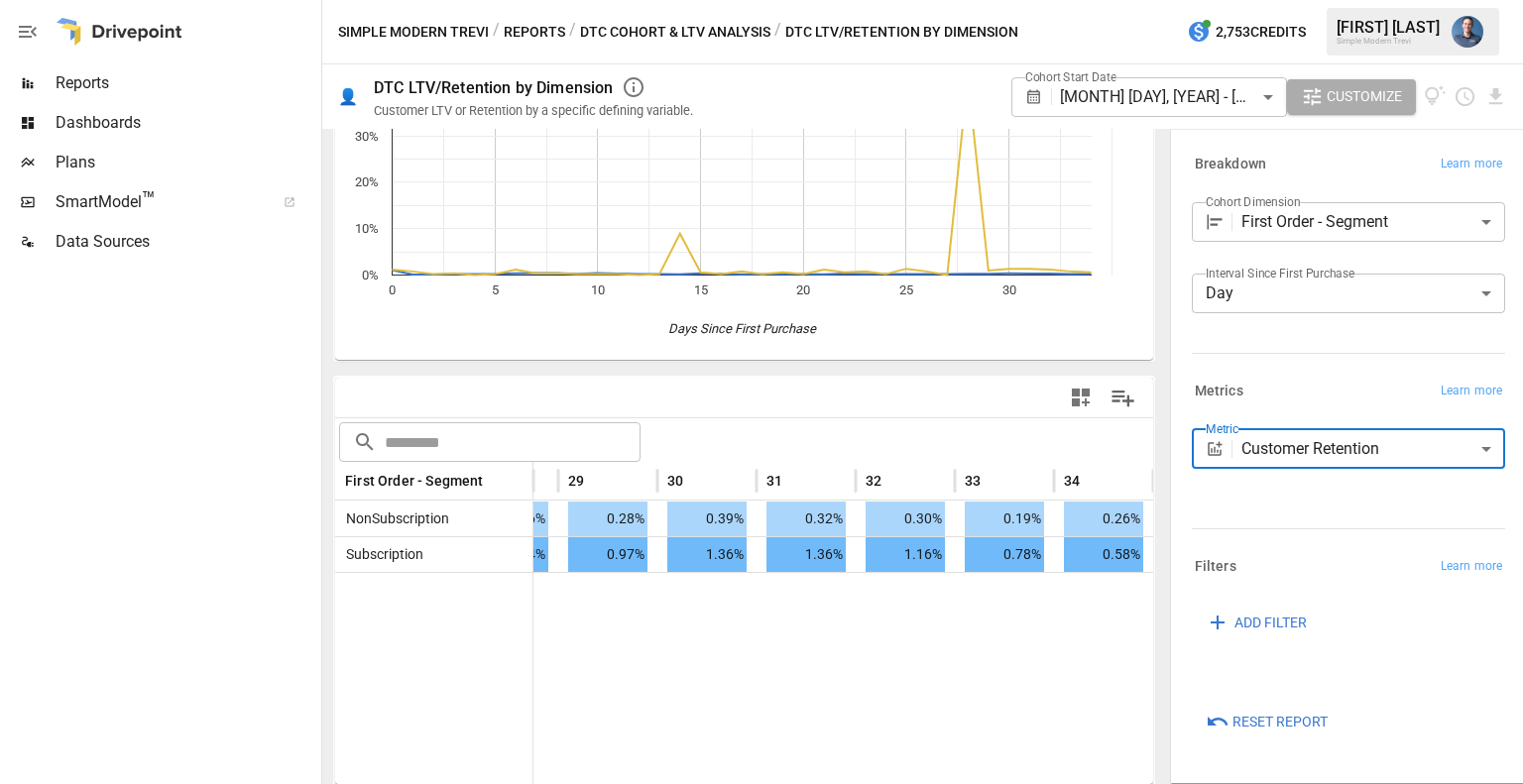 click on "ADD FILTER" at bounding box center [1270, 622] 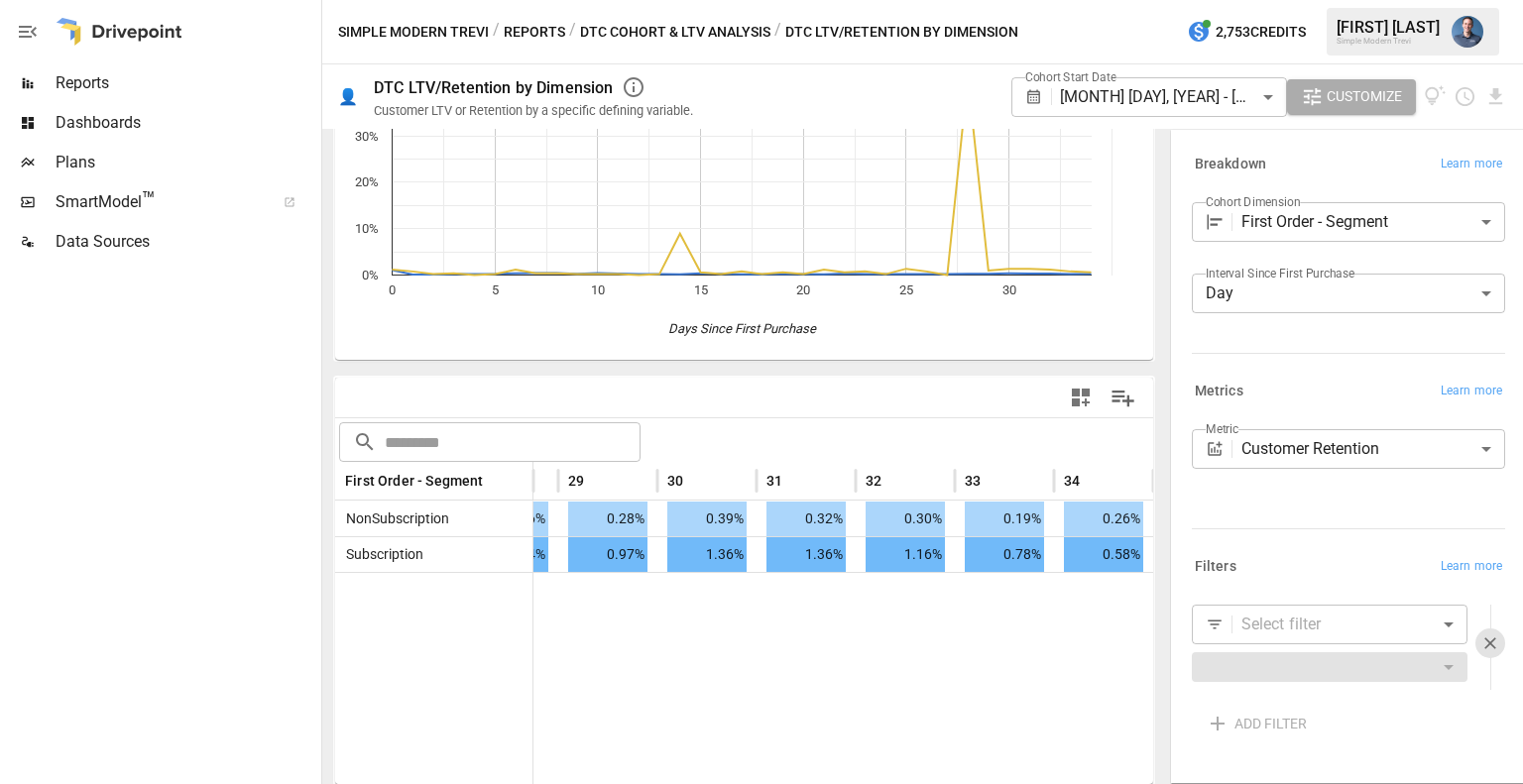 click on "**********" at bounding box center (762, 0) 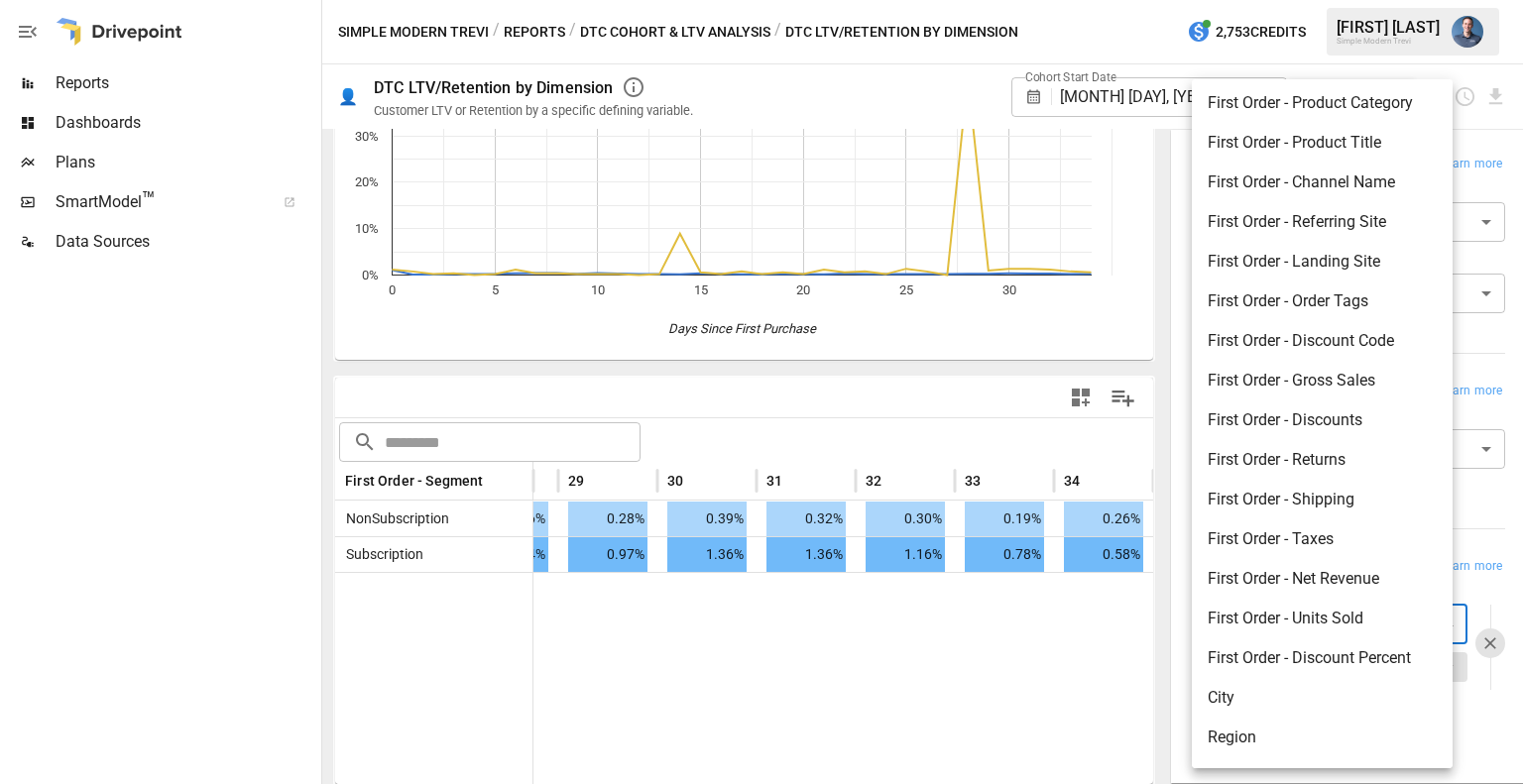 scroll, scrollTop: 159, scrollLeft: 0, axis: vertical 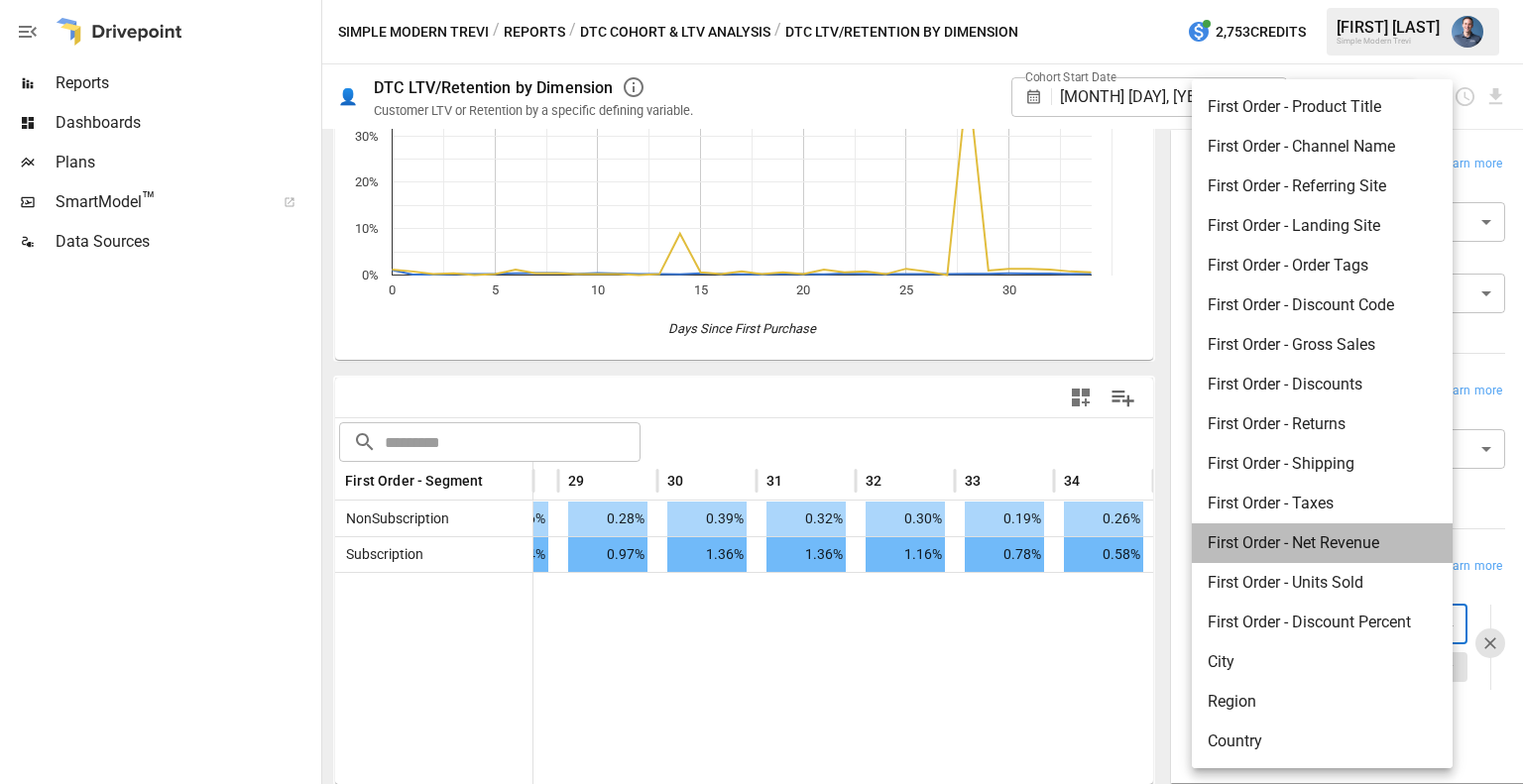 click on "First Order - Net Revenue" at bounding box center (1322, 543) 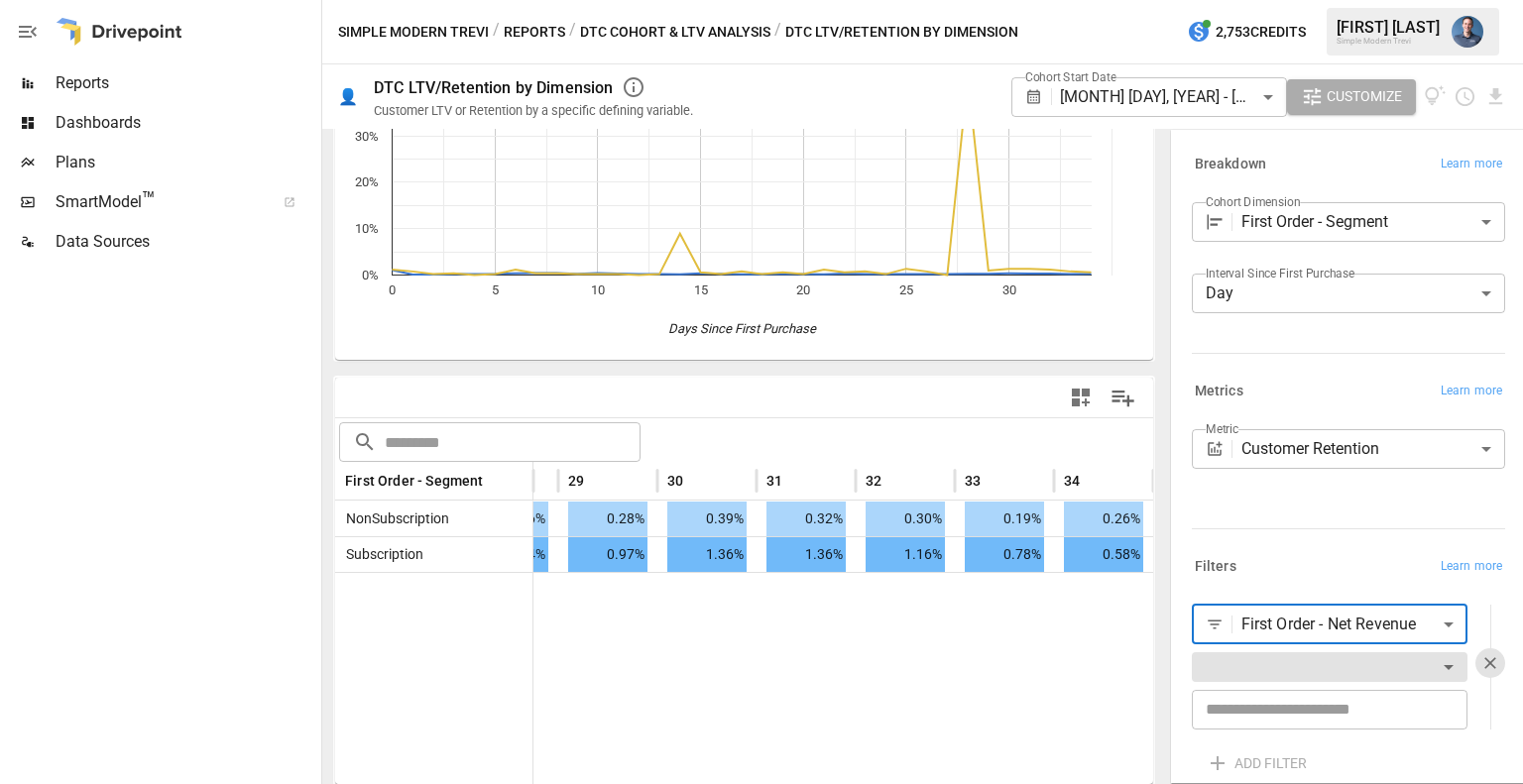 click on "**********" at bounding box center [762, 0] 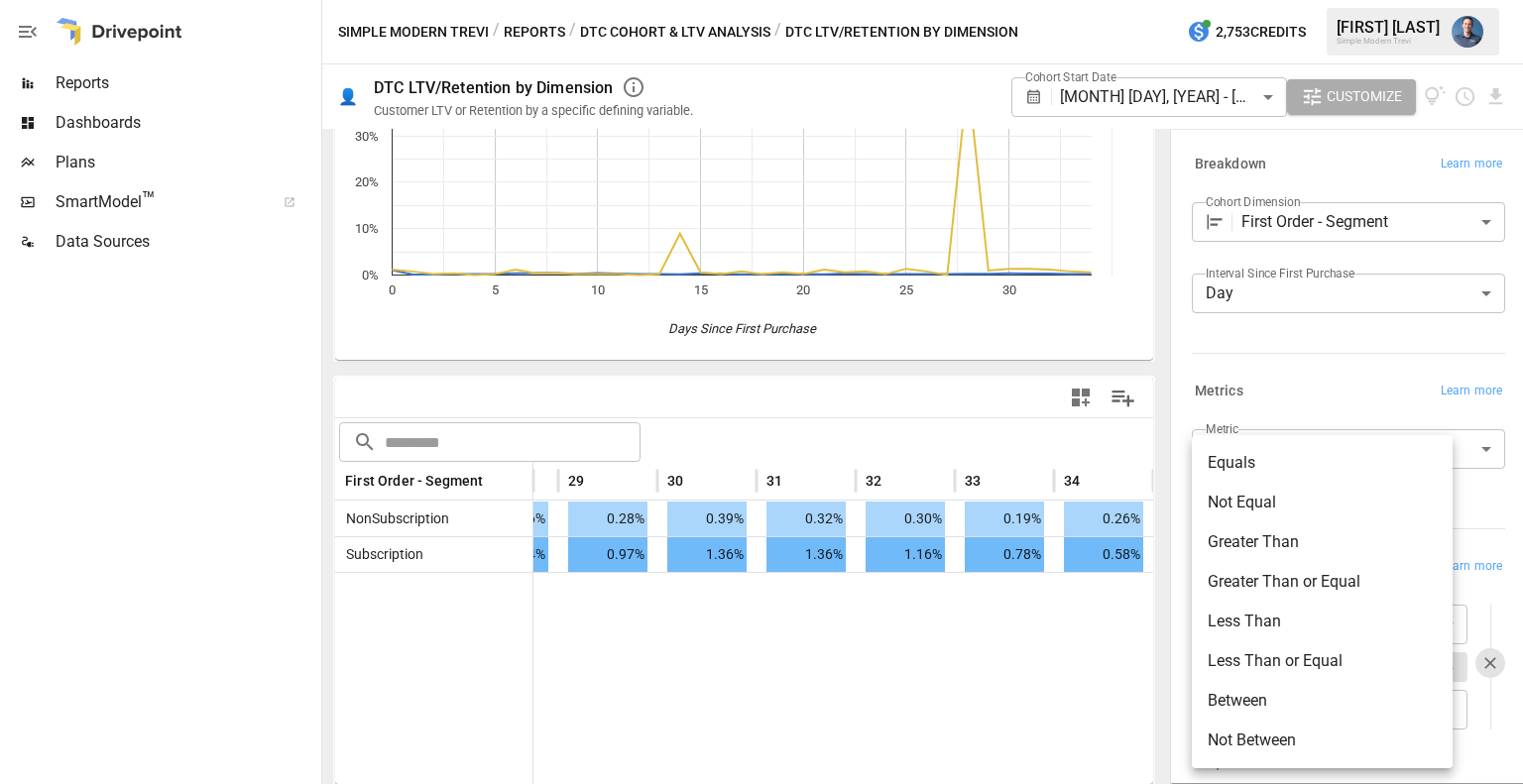 click on "Less Than" at bounding box center (1322, 621) 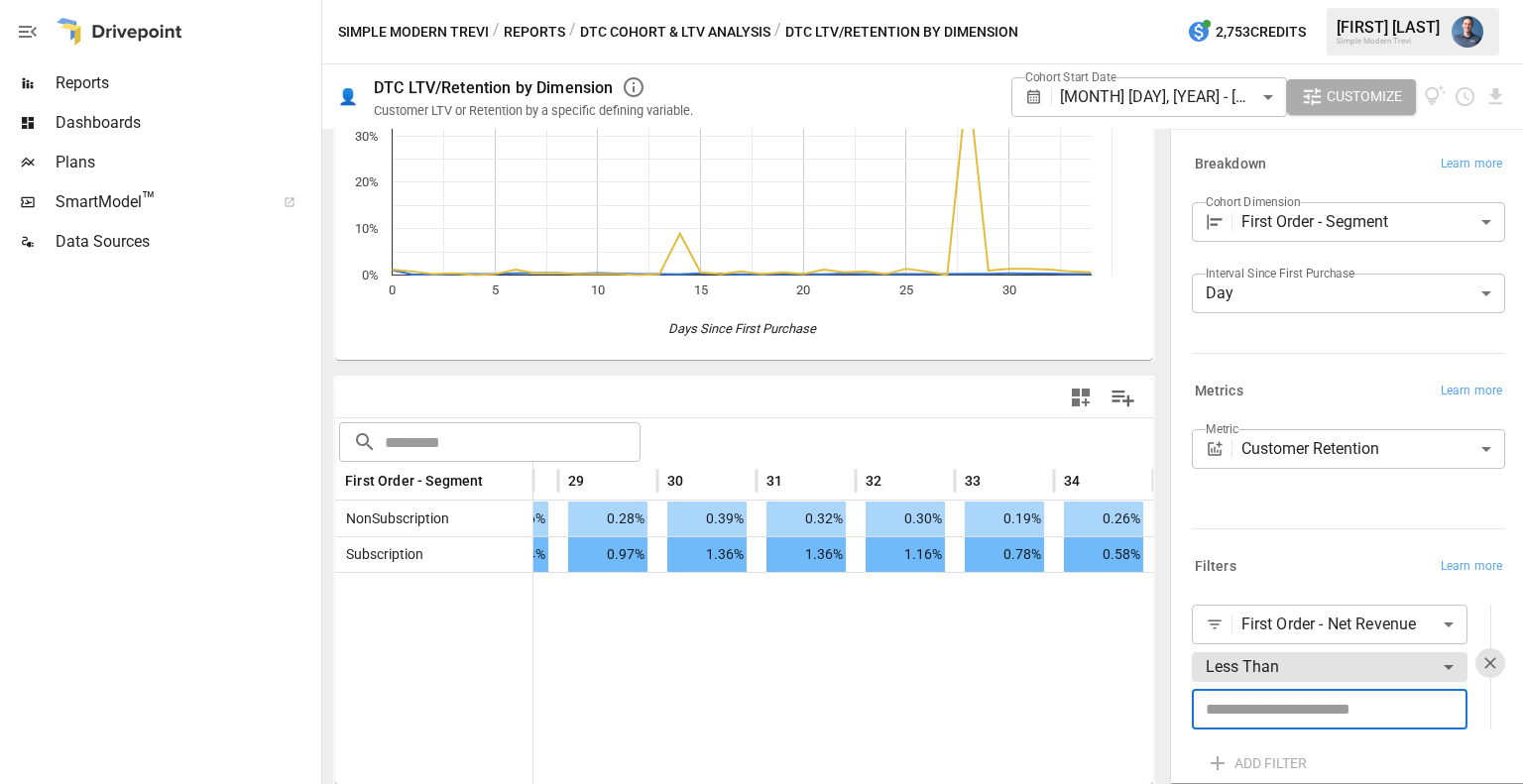 click at bounding box center [1330, 710] 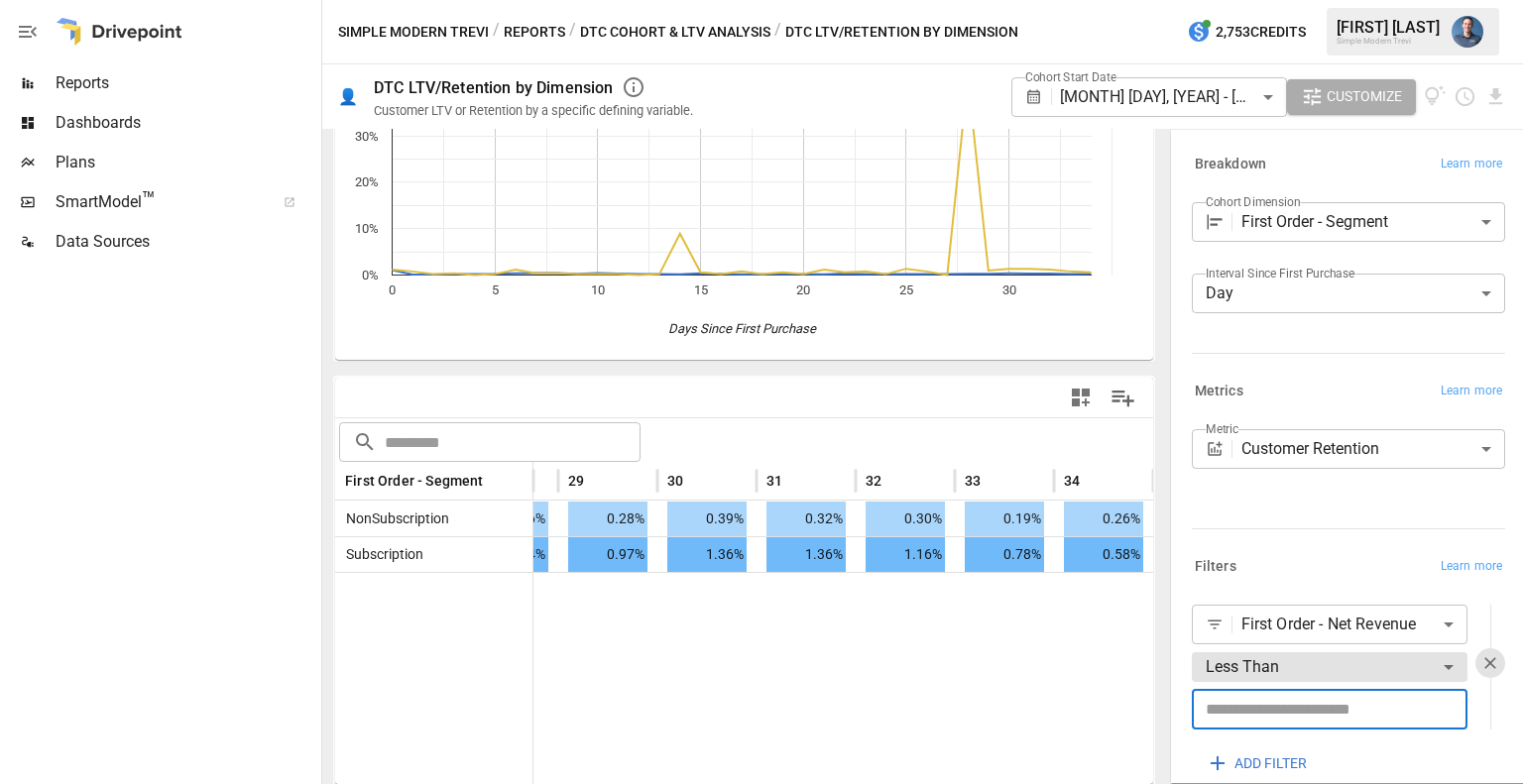 type on "**" 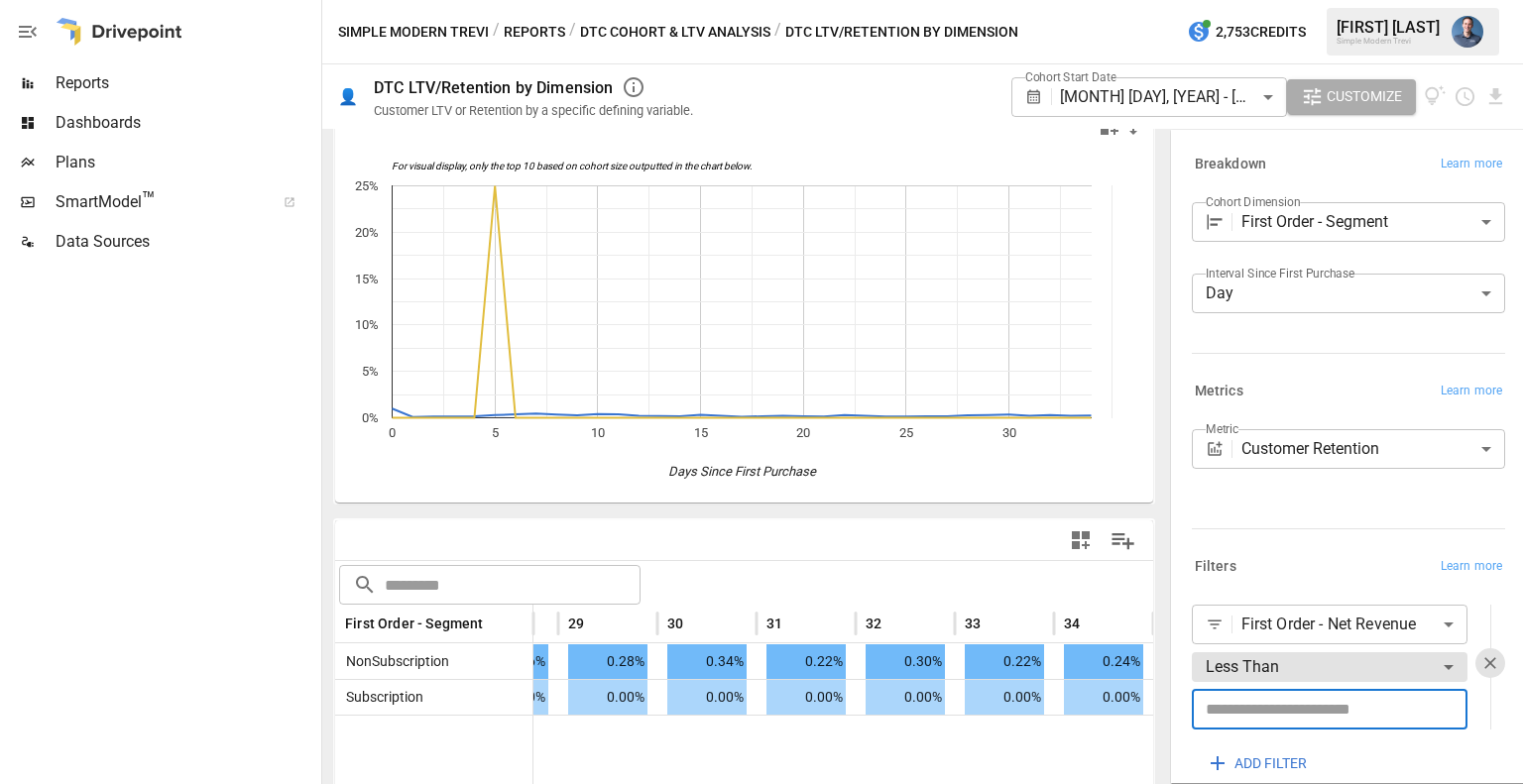 scroll, scrollTop: 0, scrollLeft: 0, axis: both 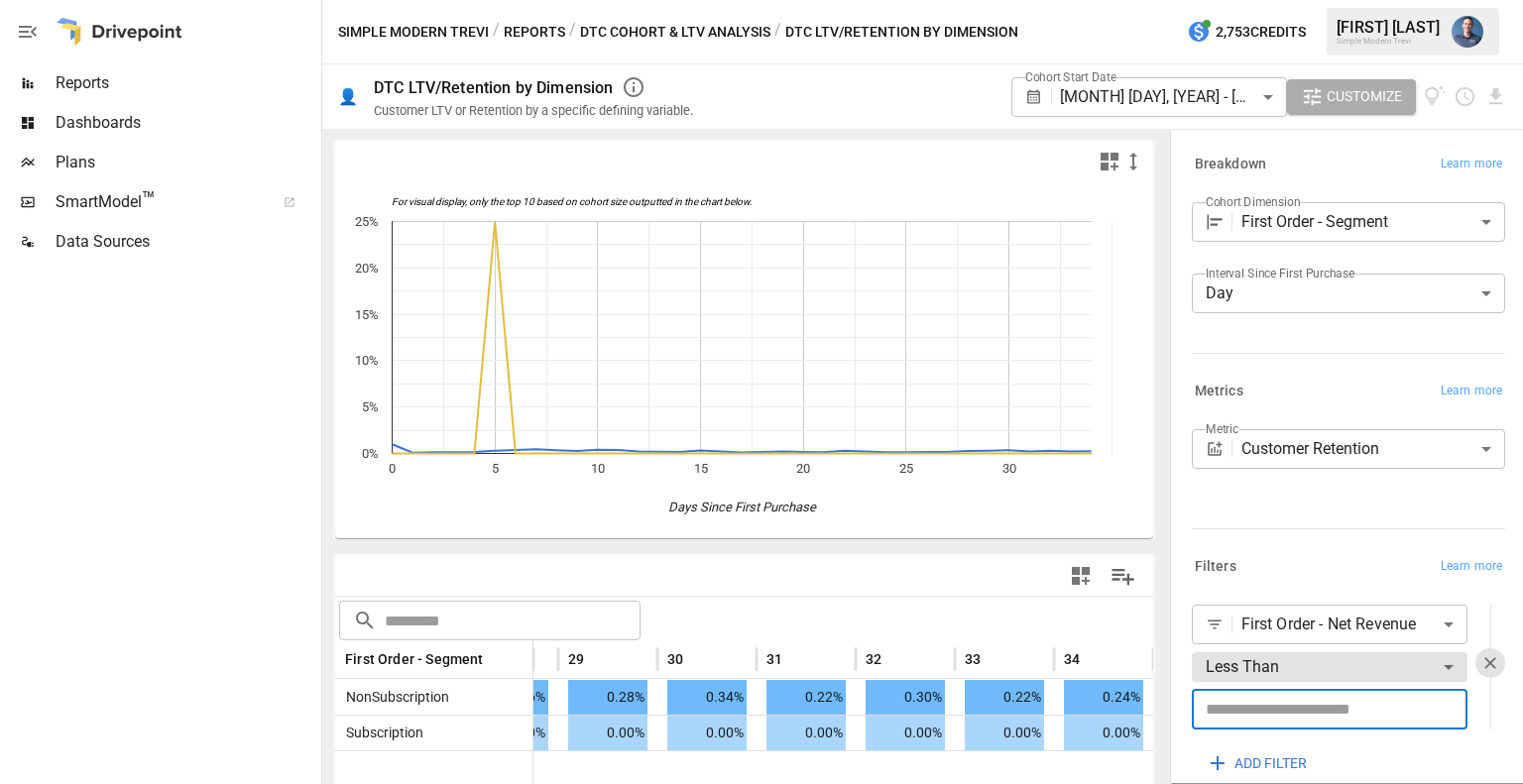 click on "**********" at bounding box center (762, 0) 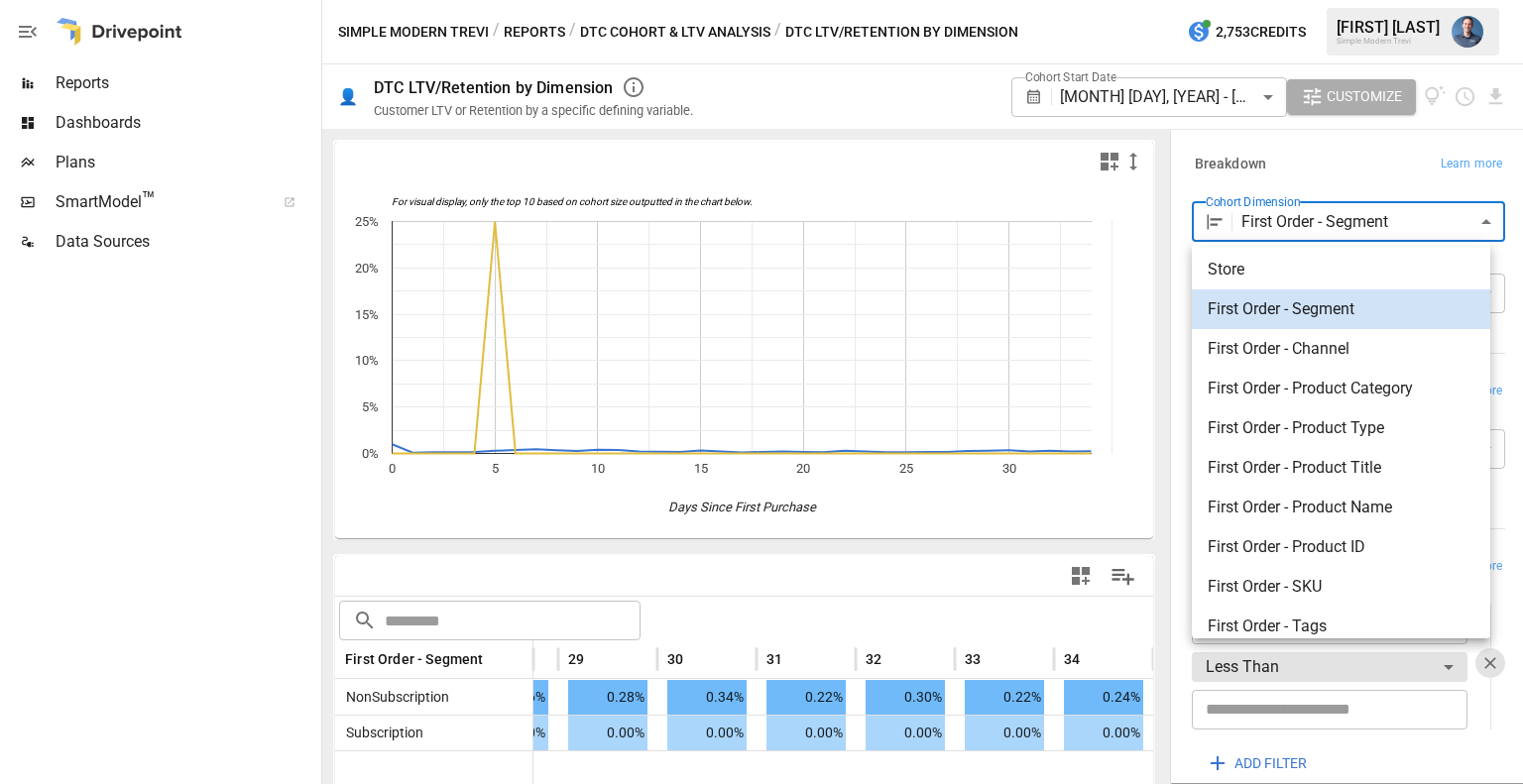 click on "First Order - Product Title" at bounding box center (1341, 468) 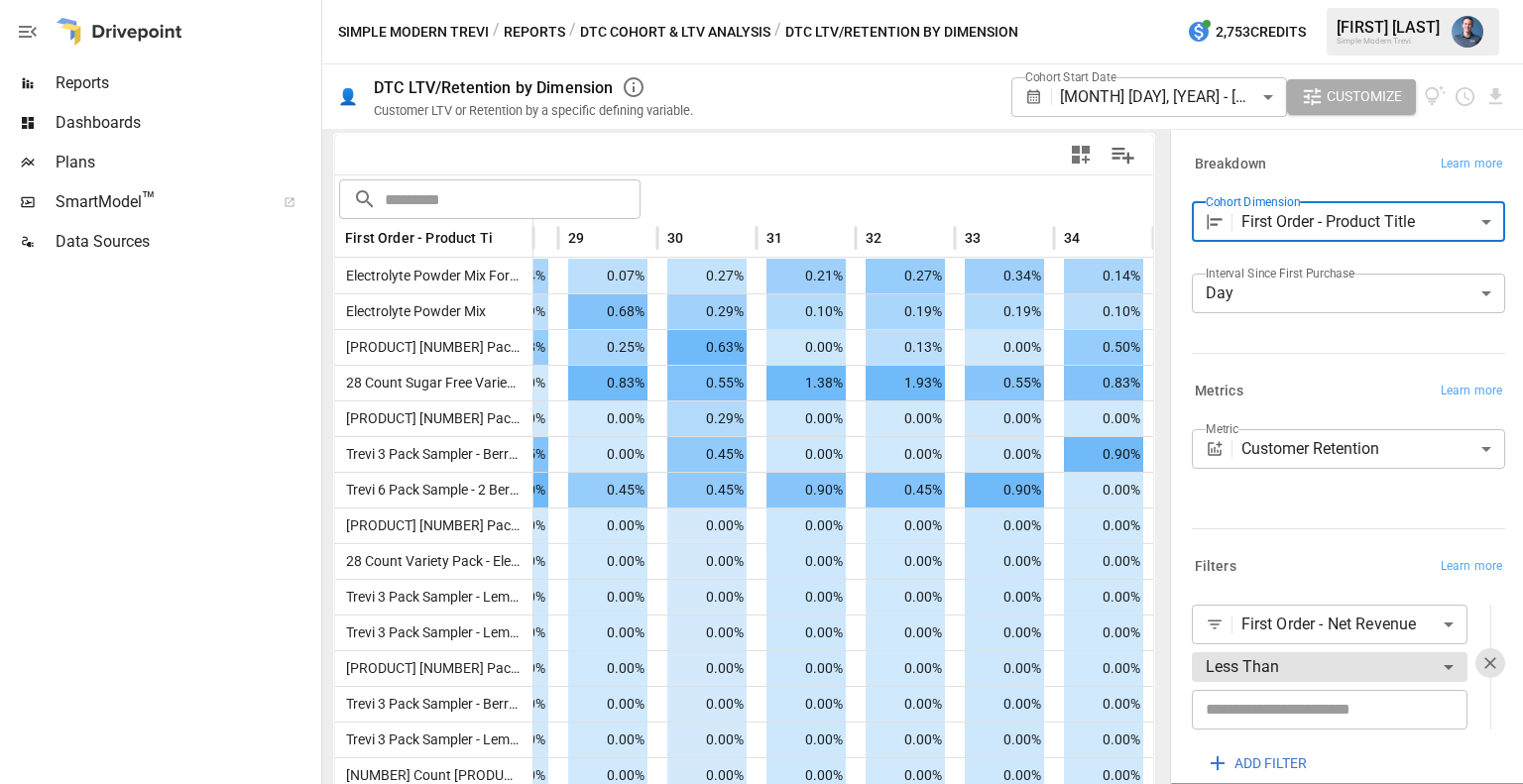 scroll, scrollTop: 330, scrollLeft: 0, axis: vertical 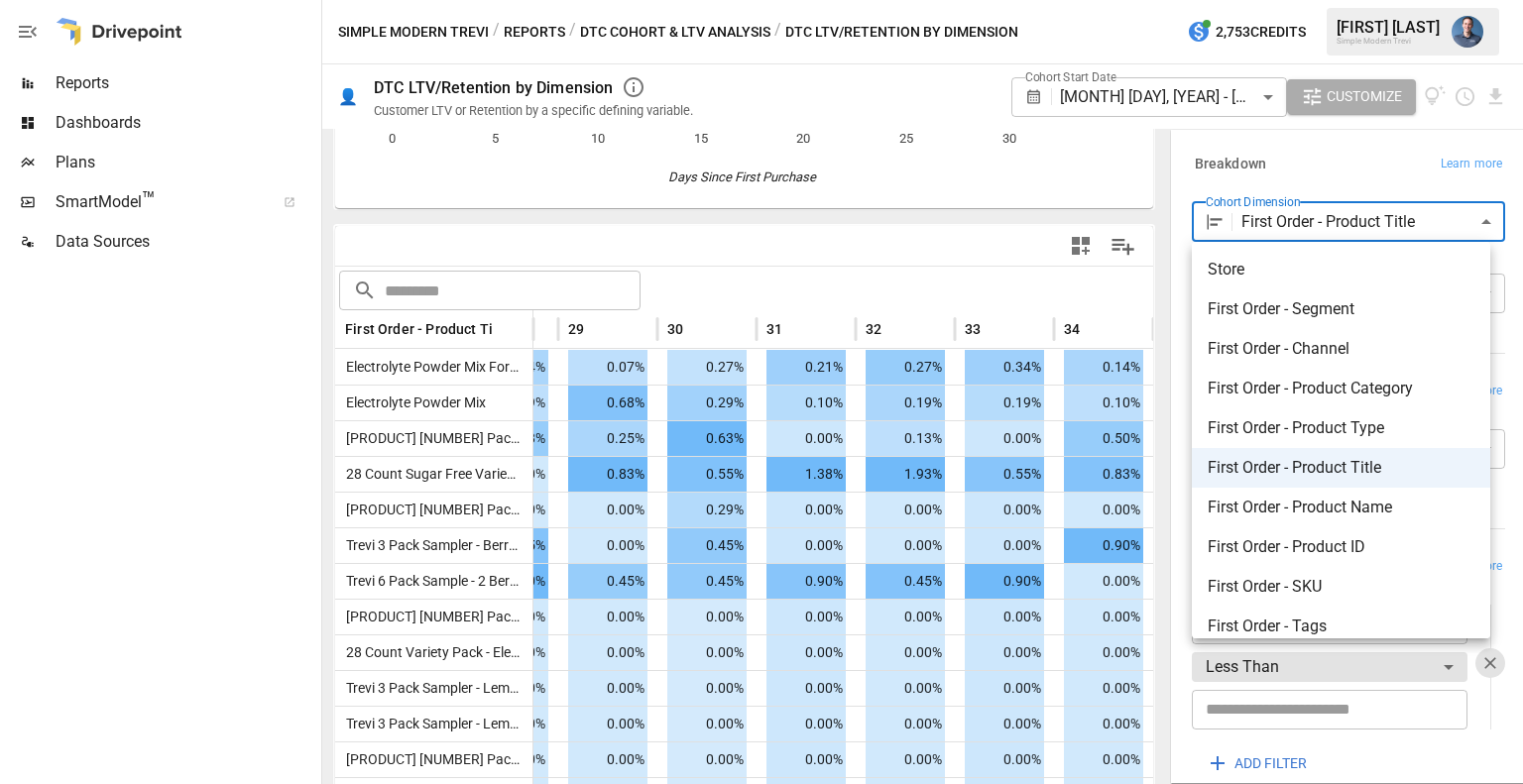 click on "Reports Dashboards Plans SmartModel ™ Data Sources Simple Modern Trevi / Reports / DTC Cohort & LTV Analysis / DTC LTV/Retention by Dimension 2,753  Credits [INITIAL] [LAST]. Simple Modern Trevi 👤 DTC LTV/Retention by Dimension Customer LTV or Retention by a specific defining variable. Cohort Start Date [MONTH]/[DAY]/[YEAR] - [MONTH]/[DAY]/[YEAR] ****** ​ Customize For visual display, only the top 10 based on cohort size outputted in the chart below. 0 5 10 15 20 25 30 0% 1% 2% 3% 4% Days Since First Purchase 4% ​ ​ First Order - Product Title   26   27   28   29   30   31   32   33   34 [PRODUCT] For Flavorful Daily Hydration 0.07% 0.07% 0.34% 0.07% 0.27% 0.21% 0.27% 0.34% 0.14% [PRODUCT] 0.29% 0.39% 0.19% 0.68% 0.29% 0.10% 0.19% 0.19% 0.10% [PRODUCT] [NUMBER] Pack Sampler - [PRODUCT], [PRODUCT], [PRODUCT] 0.13% 0.13% 0.38% 0.25% 0.63% 0.00% 0.13% 0.00% 0.50% [NUMBER] Count [PRODUCT] - [PRODUCT] For Flavorful Daily Hydration 0.55% 0.00% 0.00% 0.83% 0.55% 1.38% 1.93% 0.55% ​" at bounding box center (762, 0) 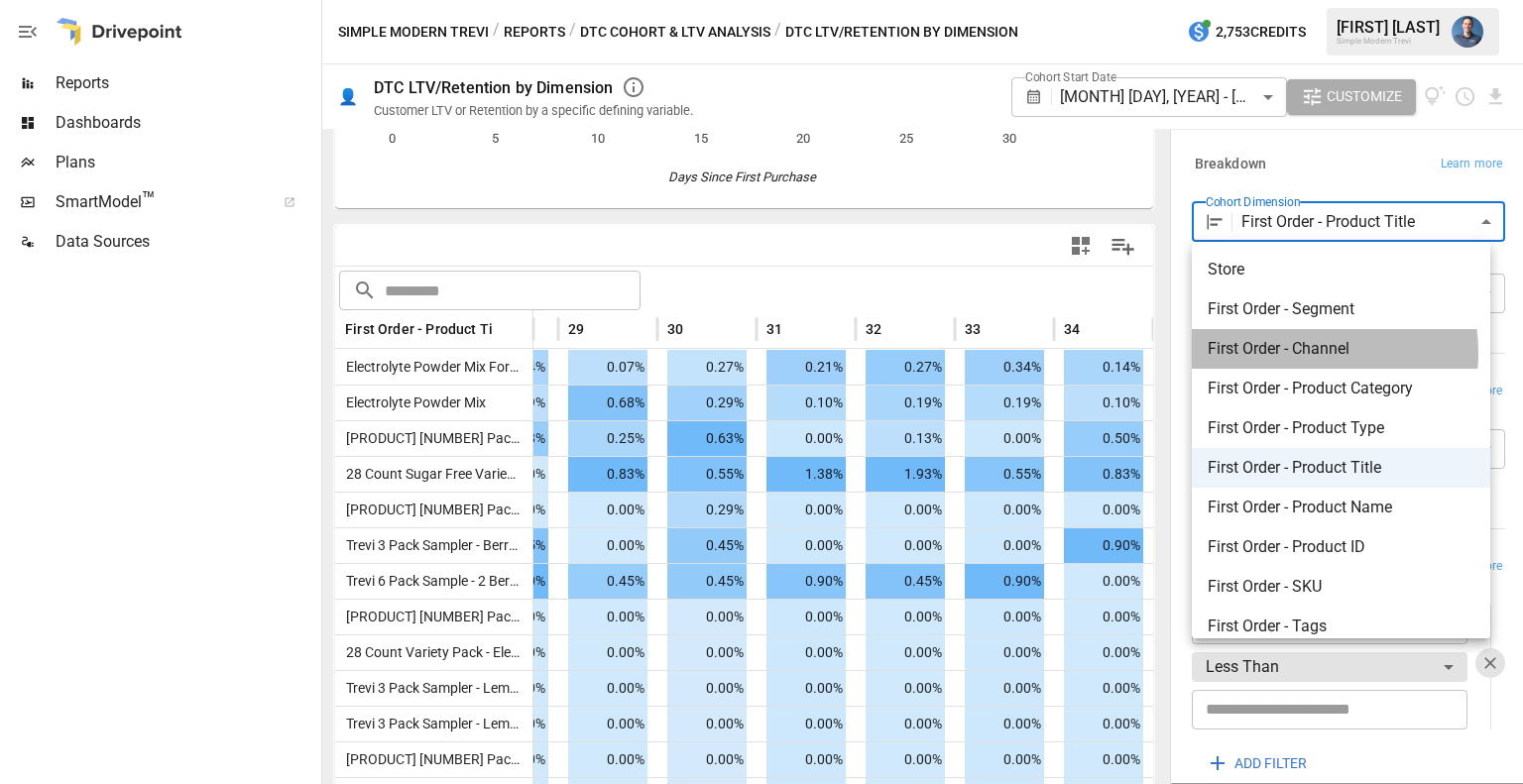click on "First Order - Channel" at bounding box center (1341, 349) 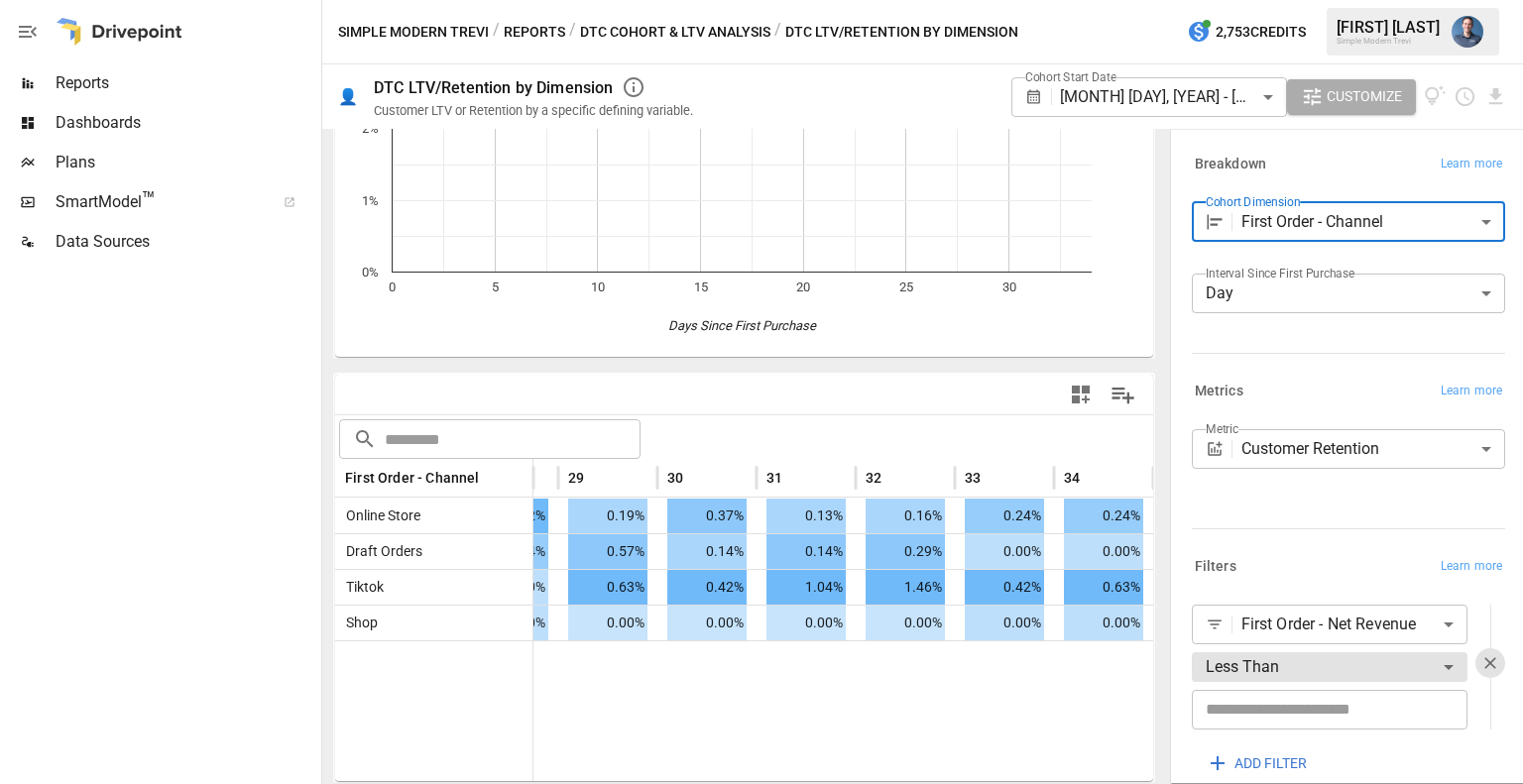 scroll, scrollTop: 178, scrollLeft: 0, axis: vertical 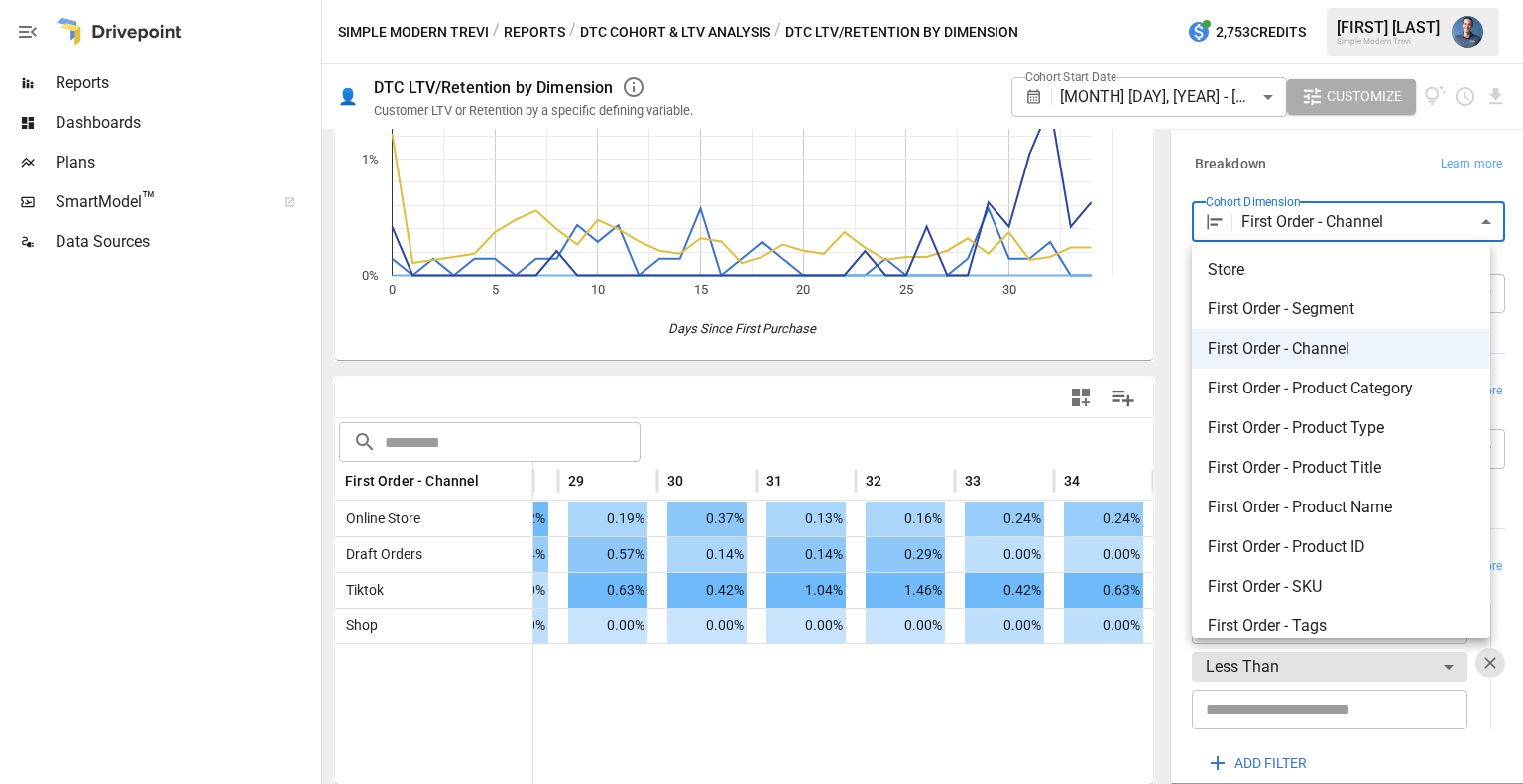 click on "**********" at bounding box center [762, 0] 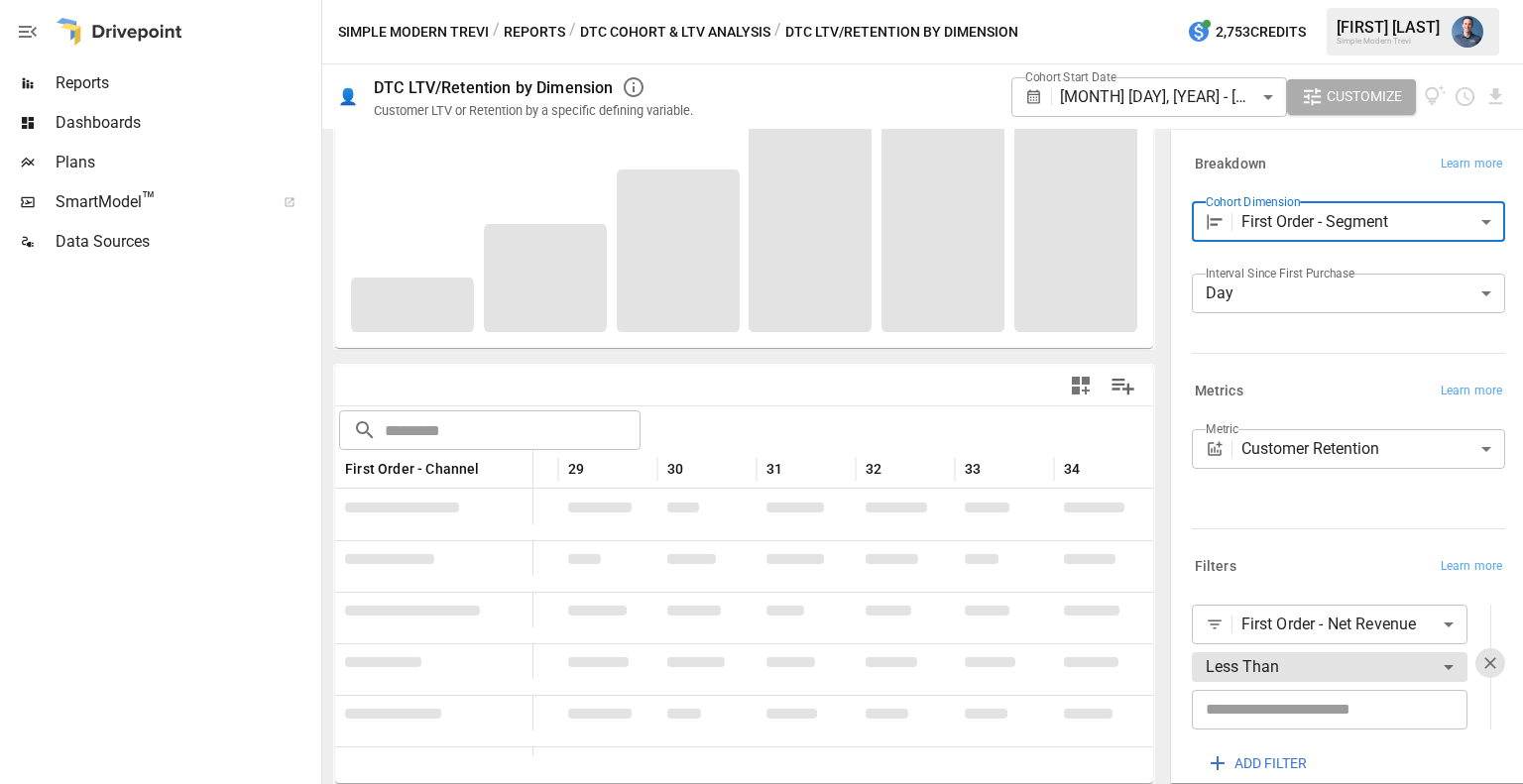 scroll, scrollTop: 178, scrollLeft: 0, axis: vertical 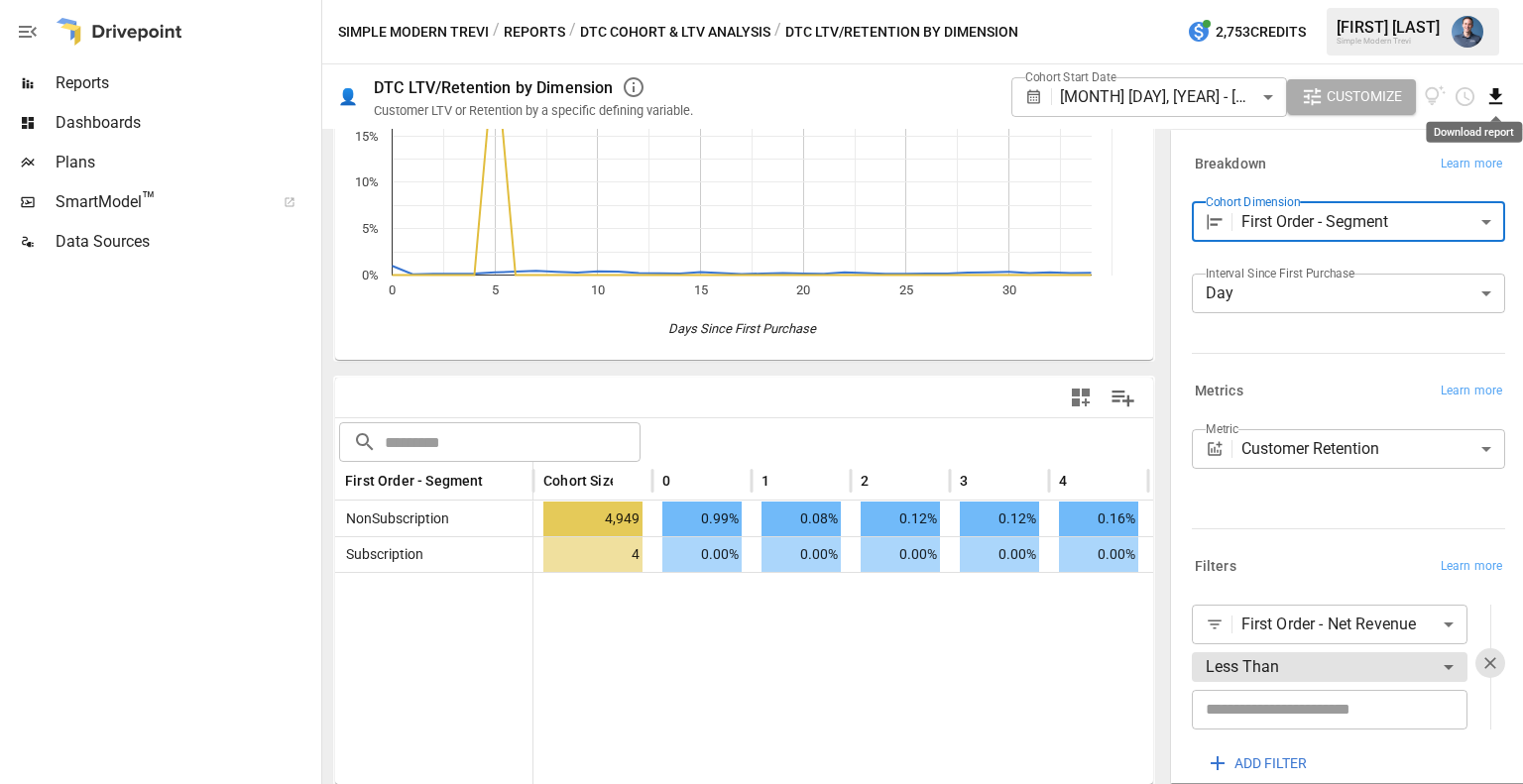 click 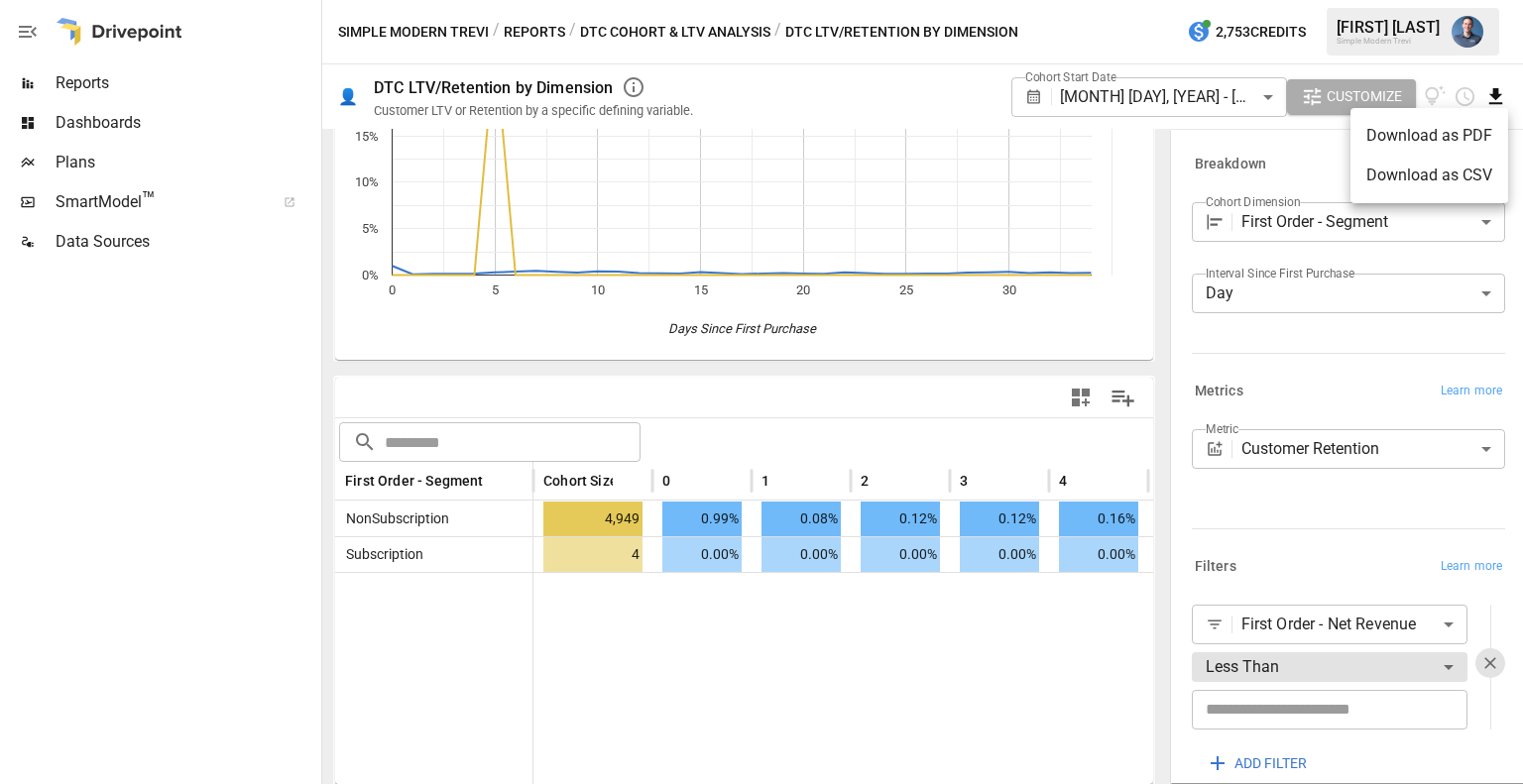 click at bounding box center (762, 392) 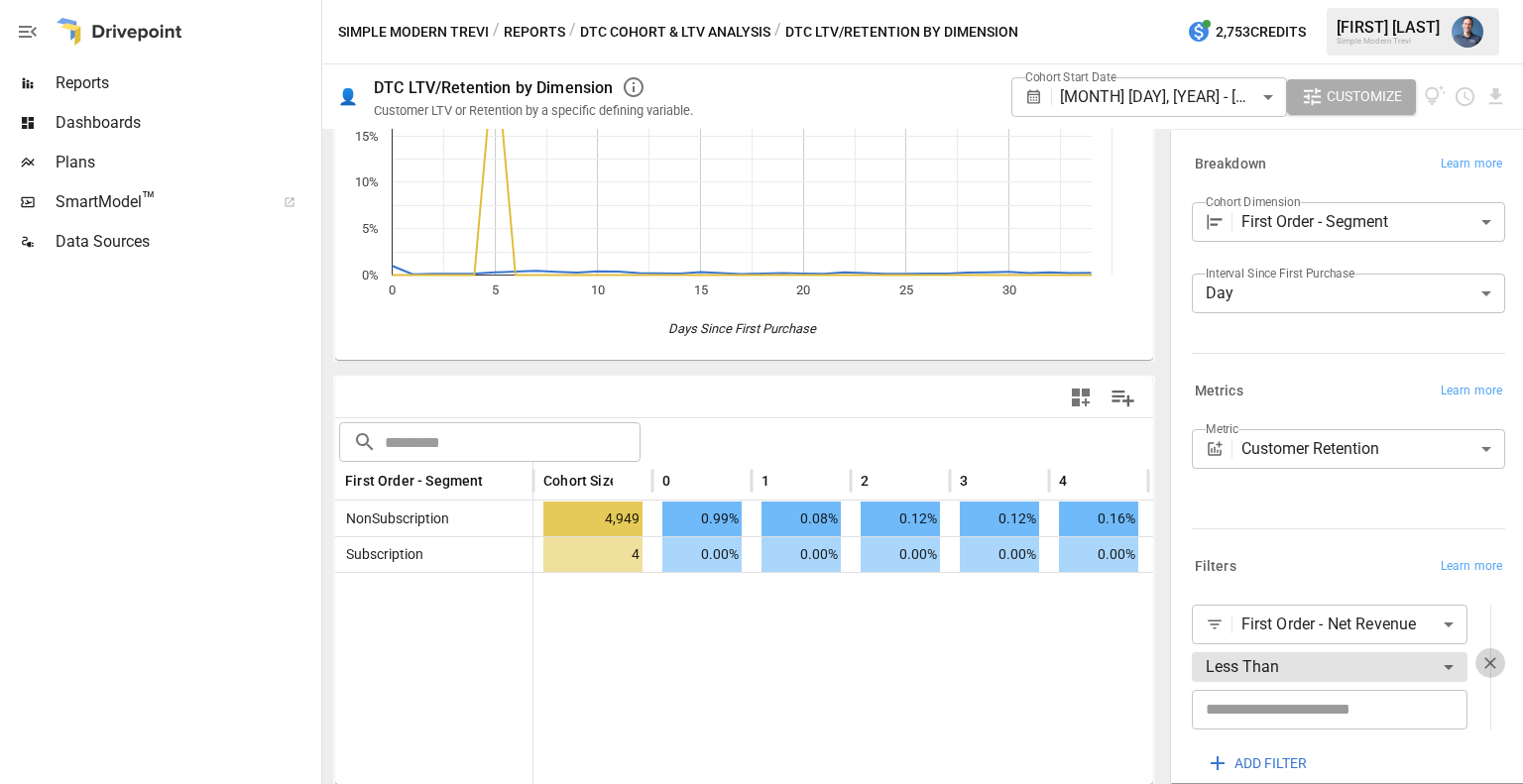 click 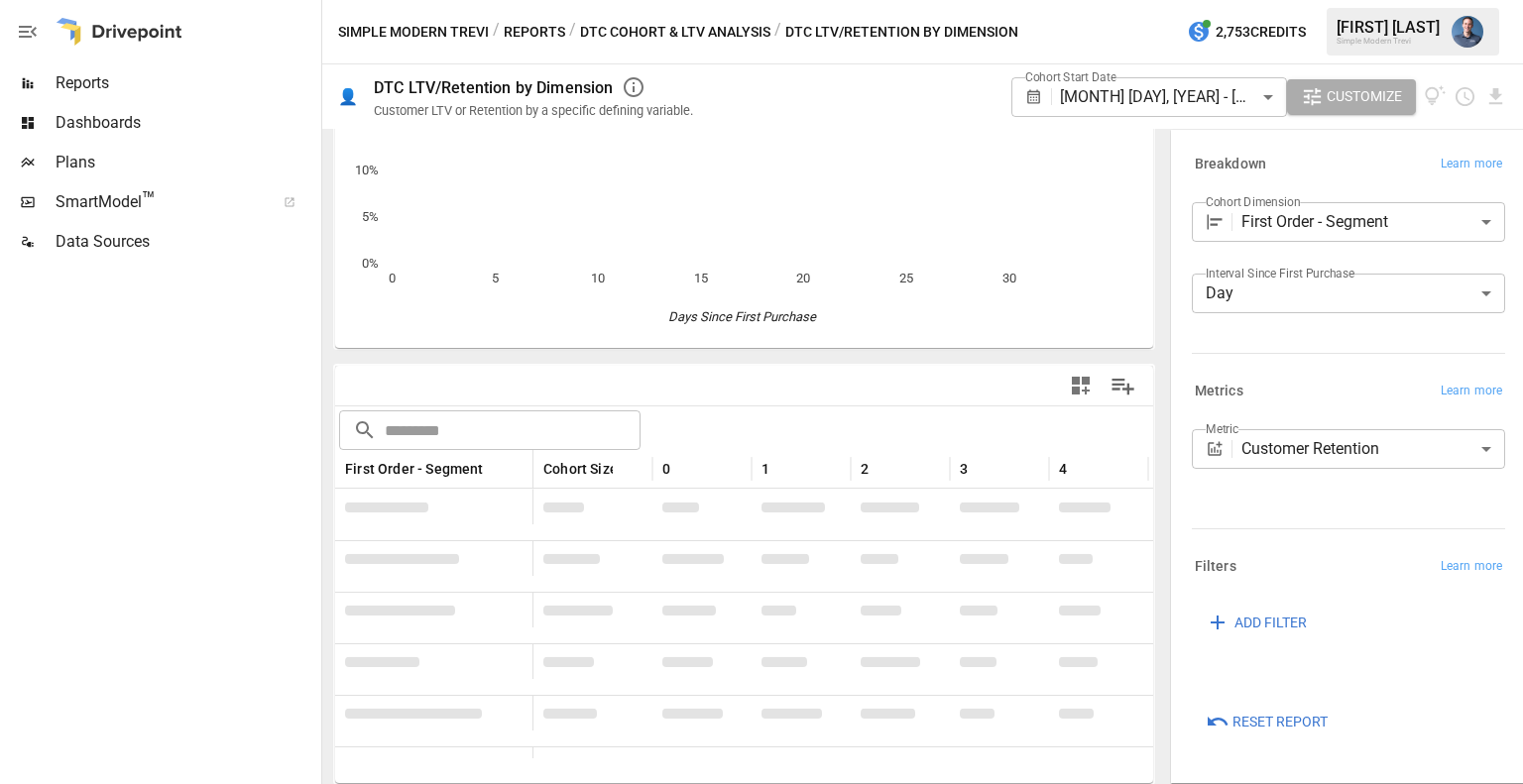scroll, scrollTop: 178, scrollLeft: 0, axis: vertical 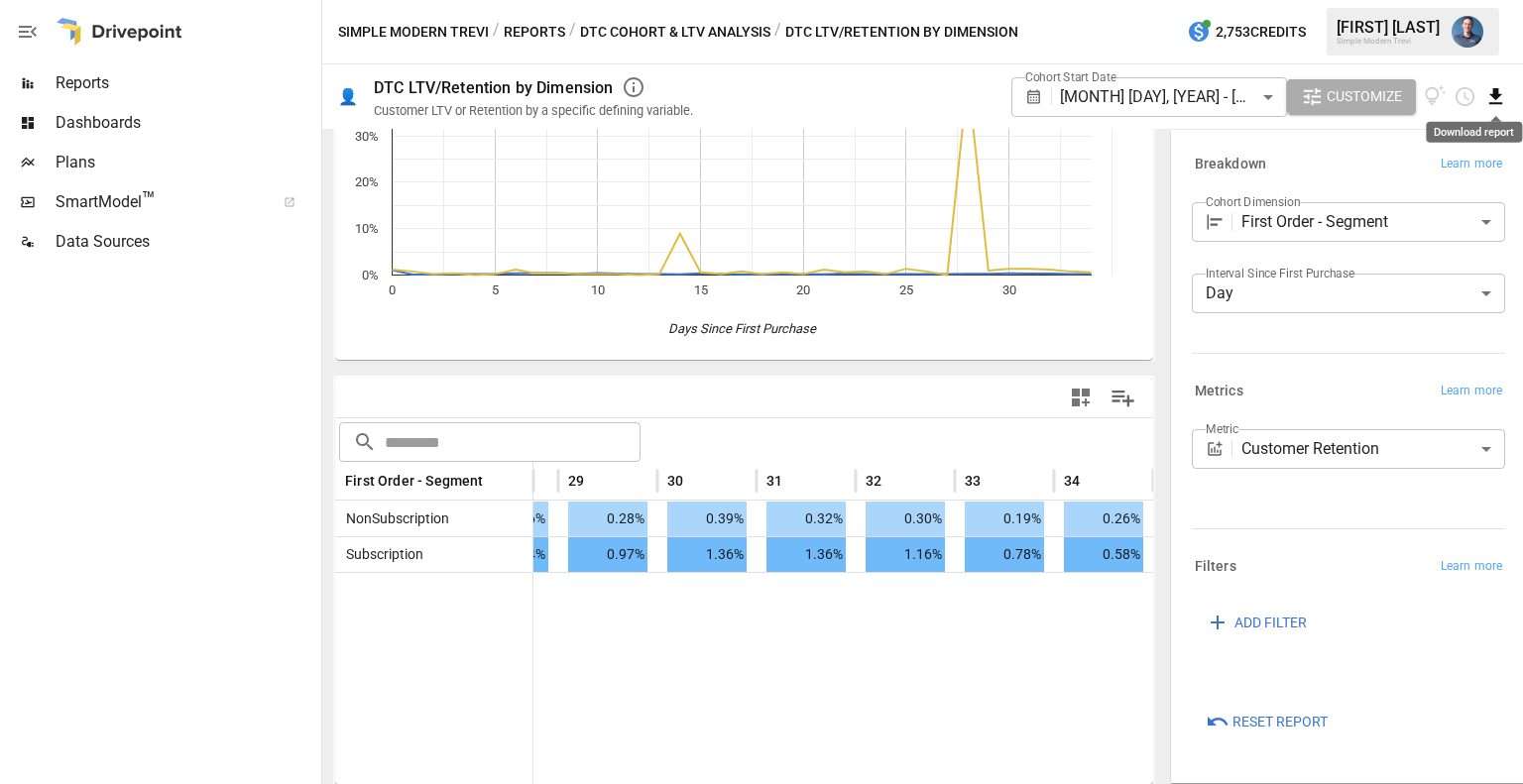click 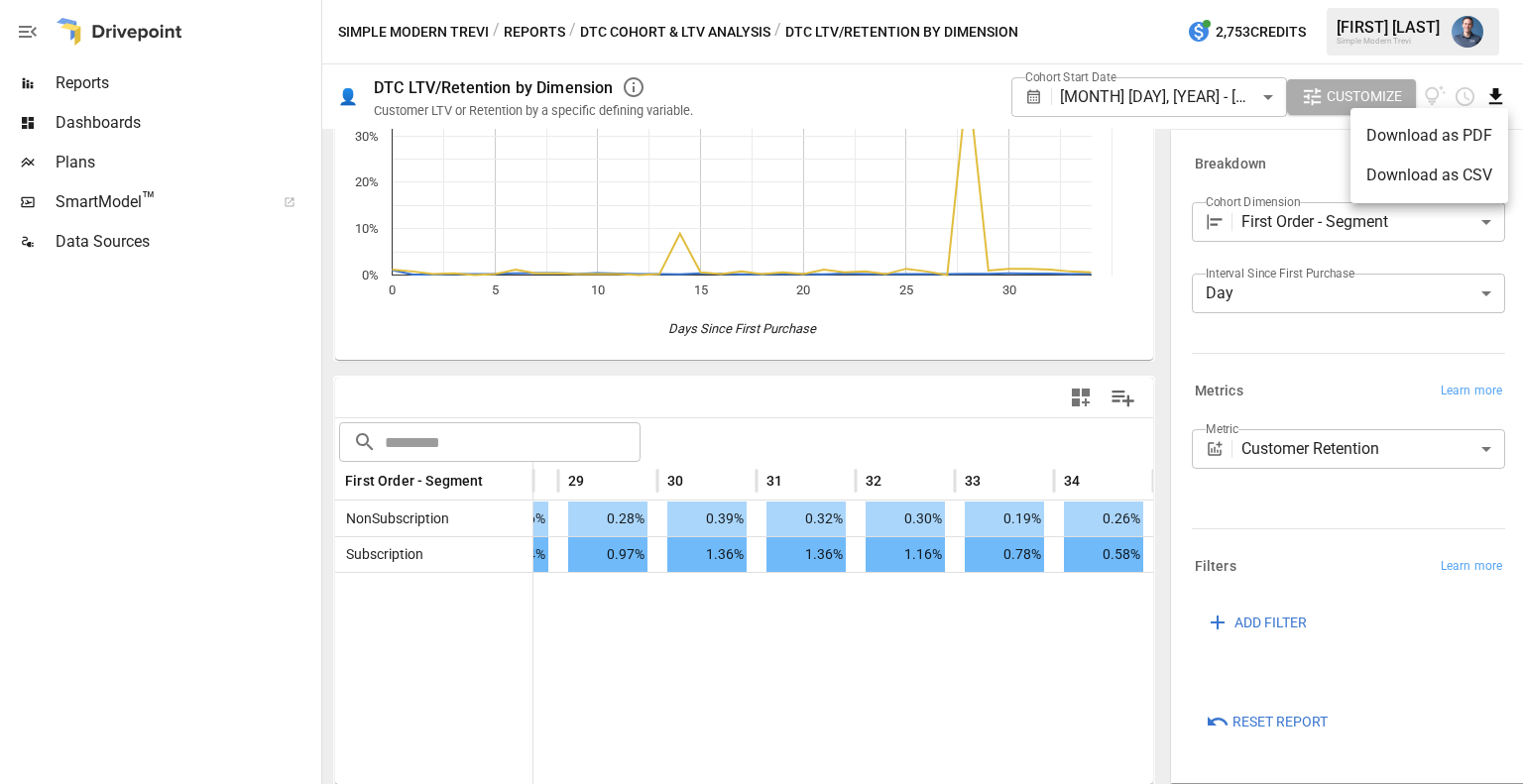 click on "Download as CSV" at bounding box center (1429, 175) 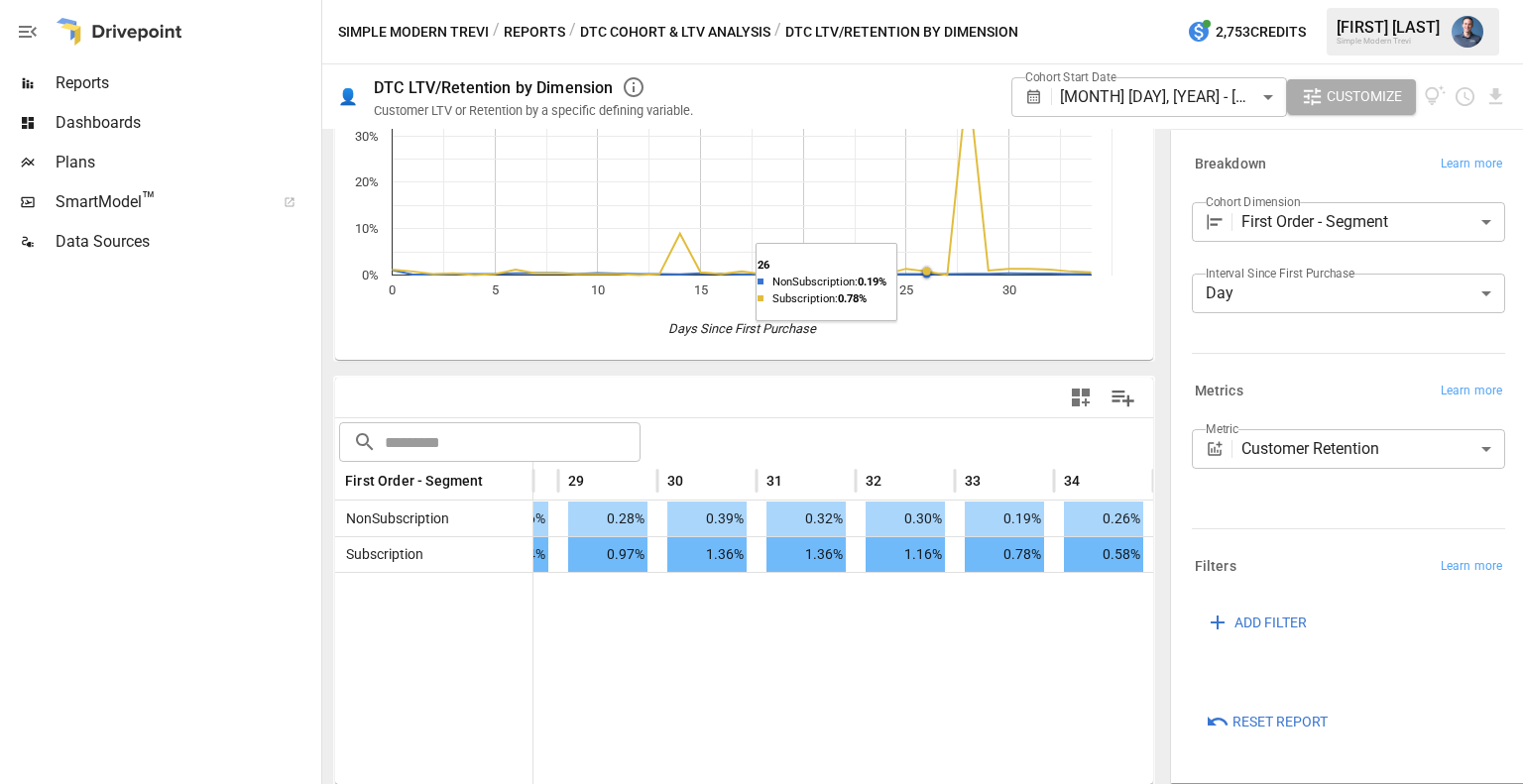 scroll, scrollTop: 0, scrollLeft: 0, axis: both 